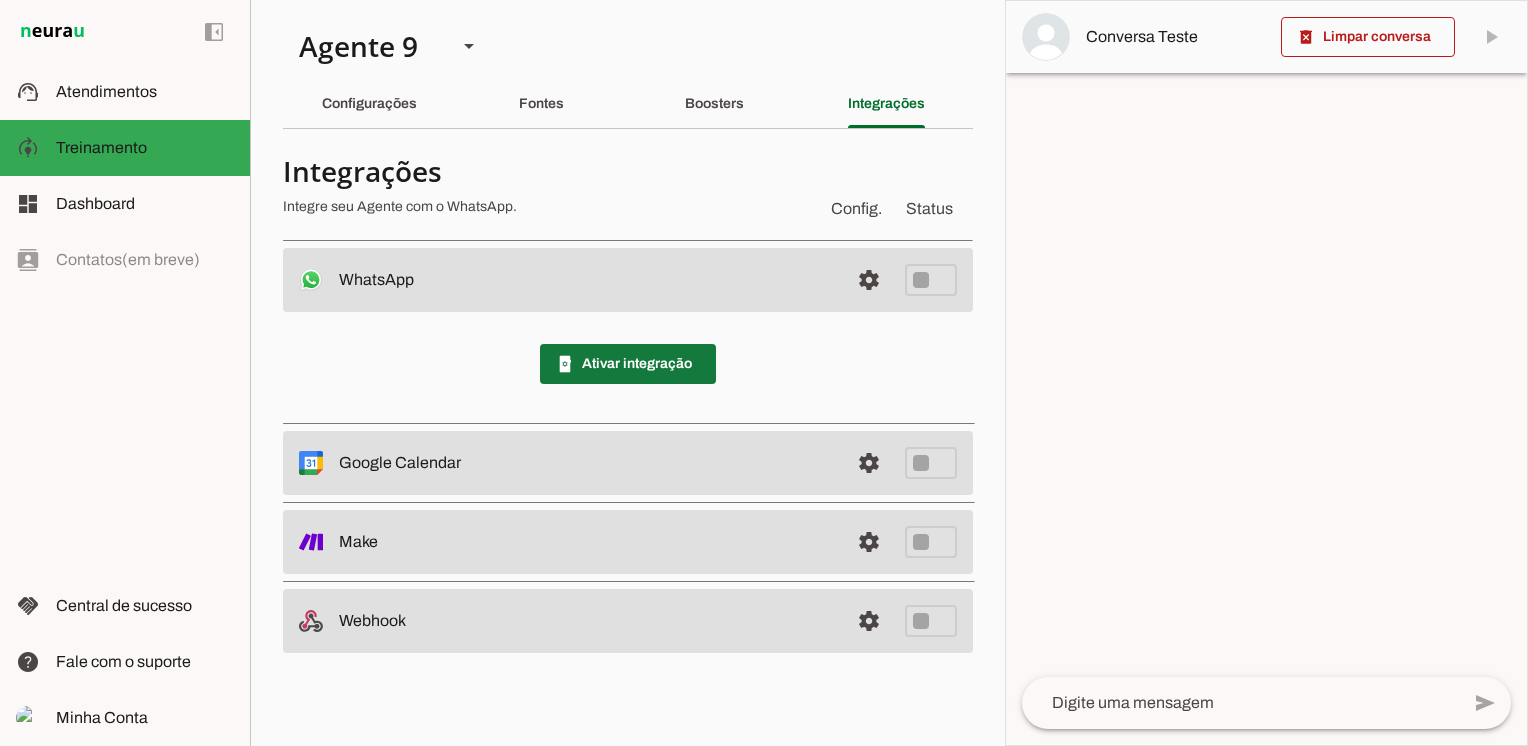 scroll, scrollTop: 0, scrollLeft: 0, axis: both 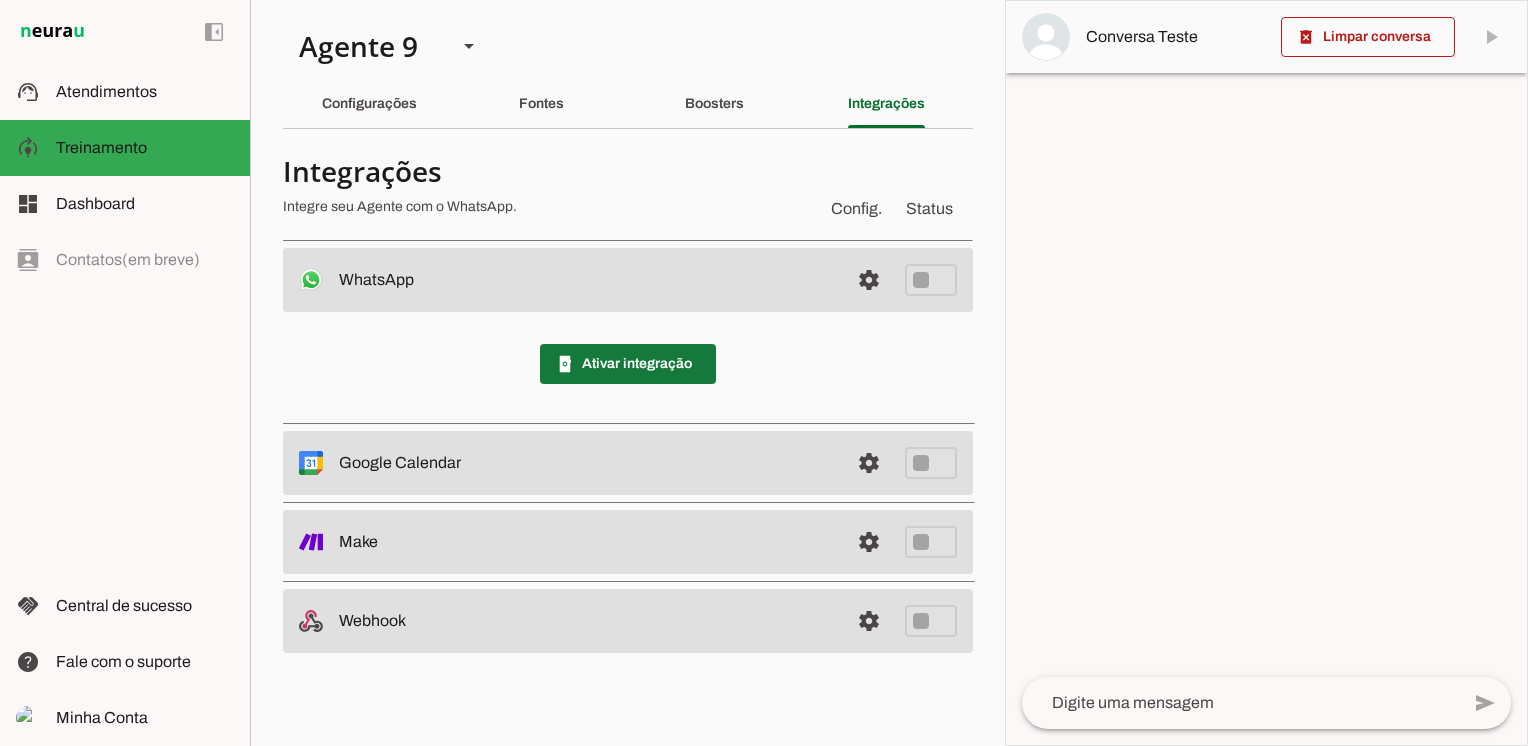 click at bounding box center (628, 364) 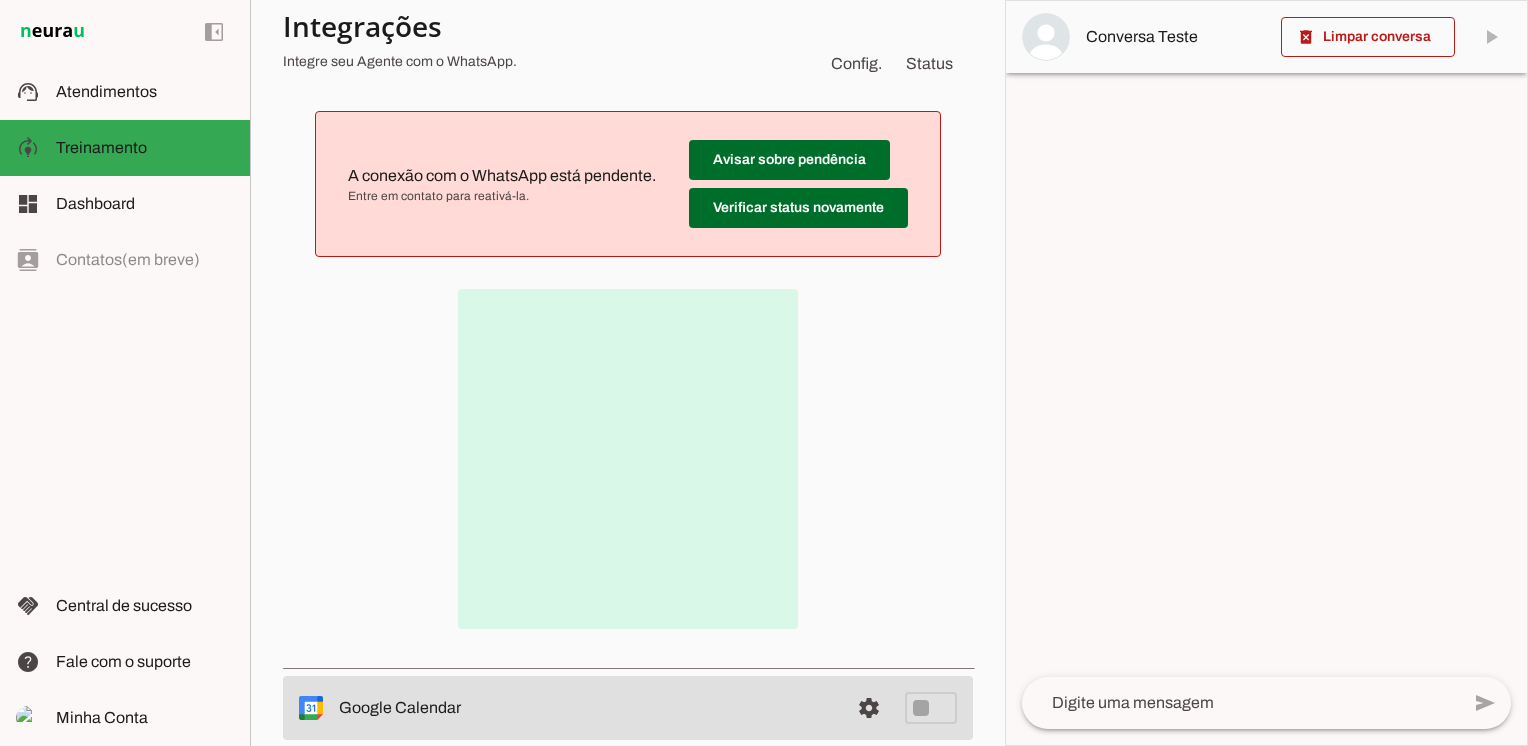 scroll, scrollTop: 240, scrollLeft: 0, axis: vertical 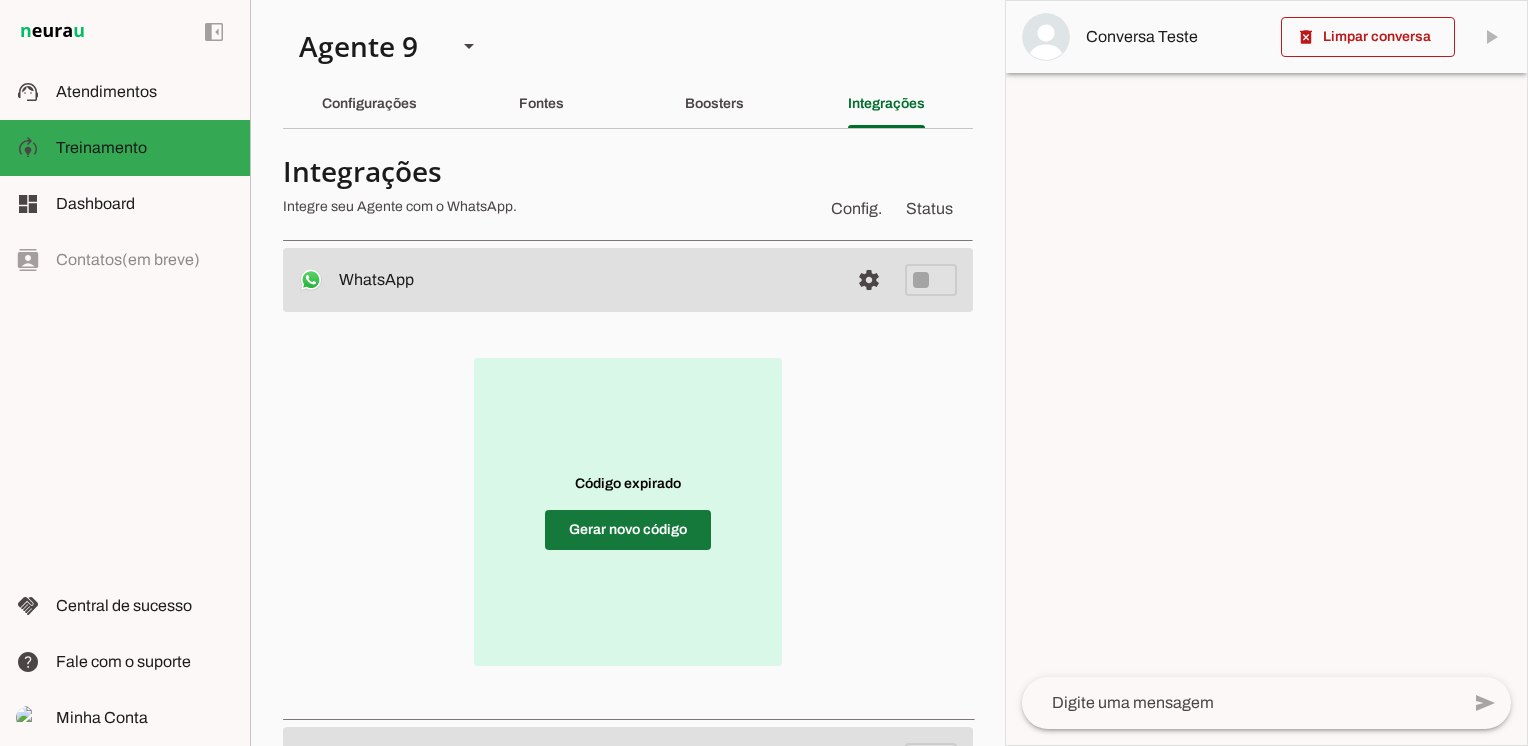 click at bounding box center [628, 530] 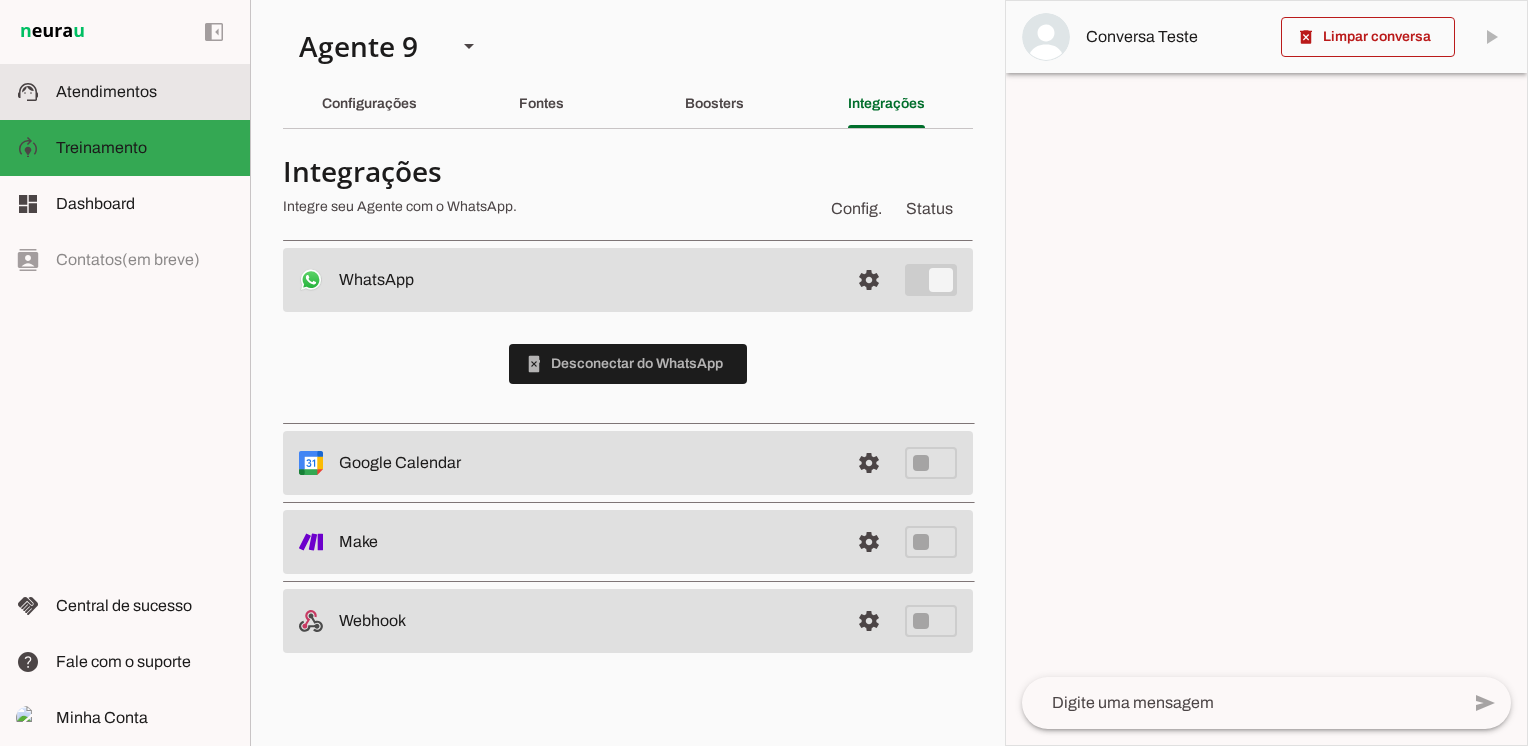 click on "Atendimentos" 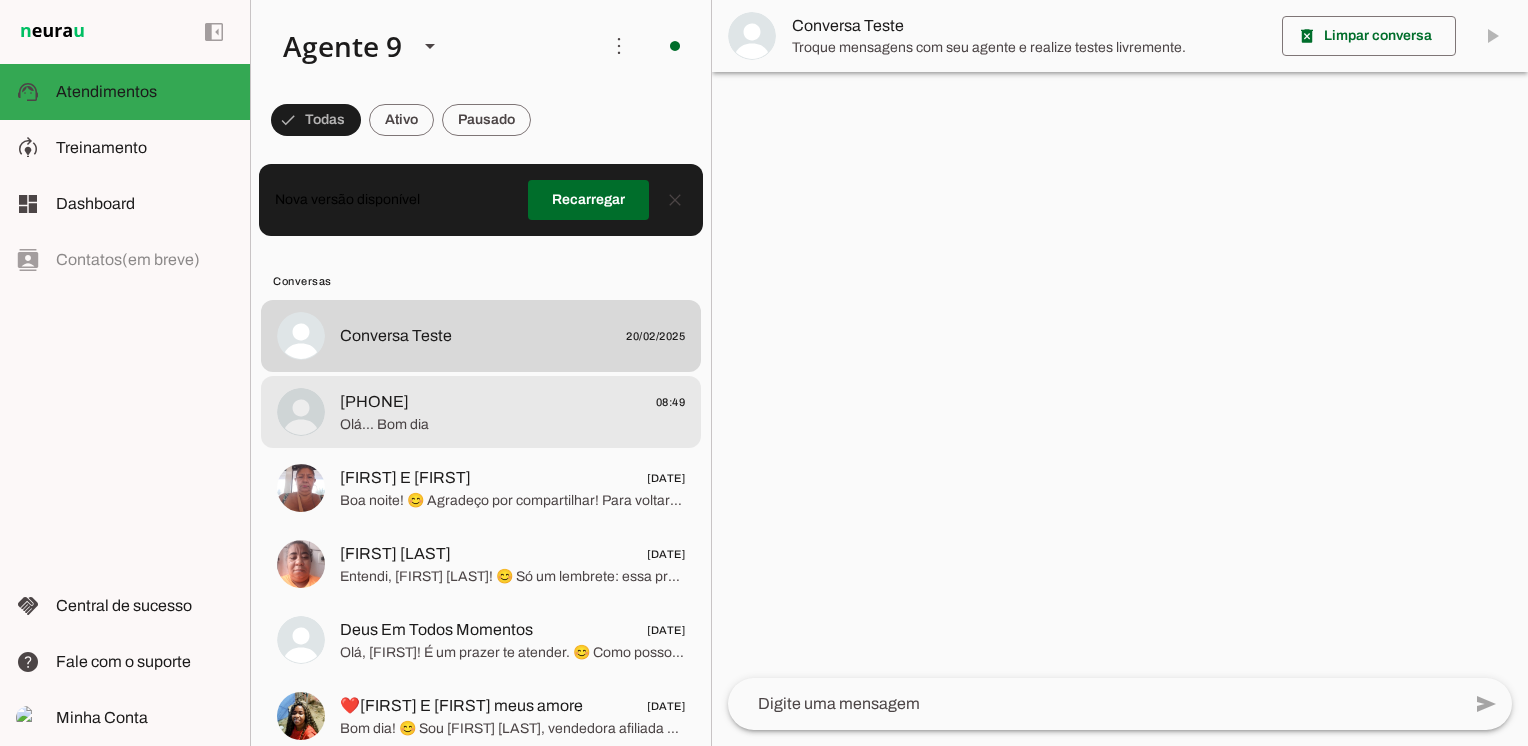 click on "Olá... Bom dia" 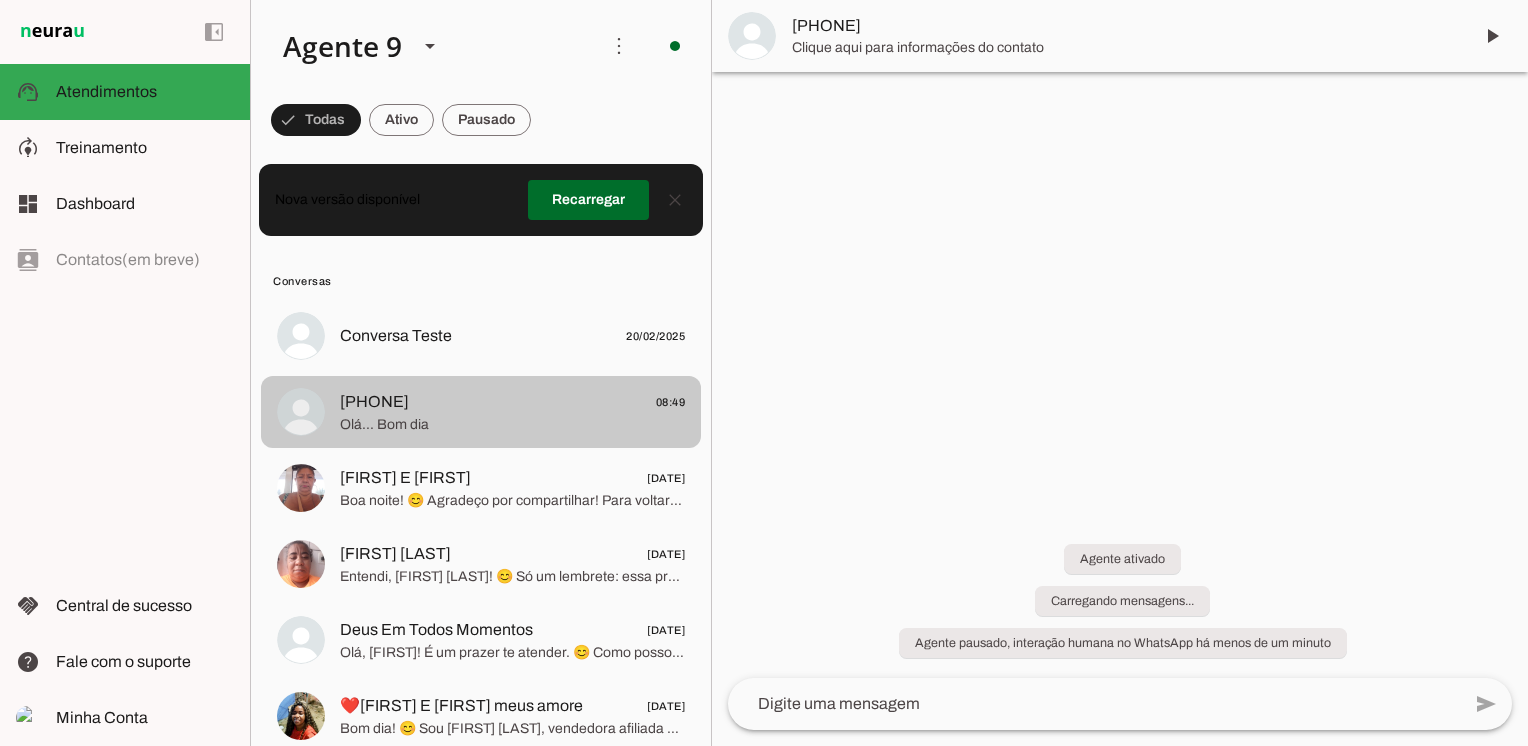 click on "Olá... Bom dia" 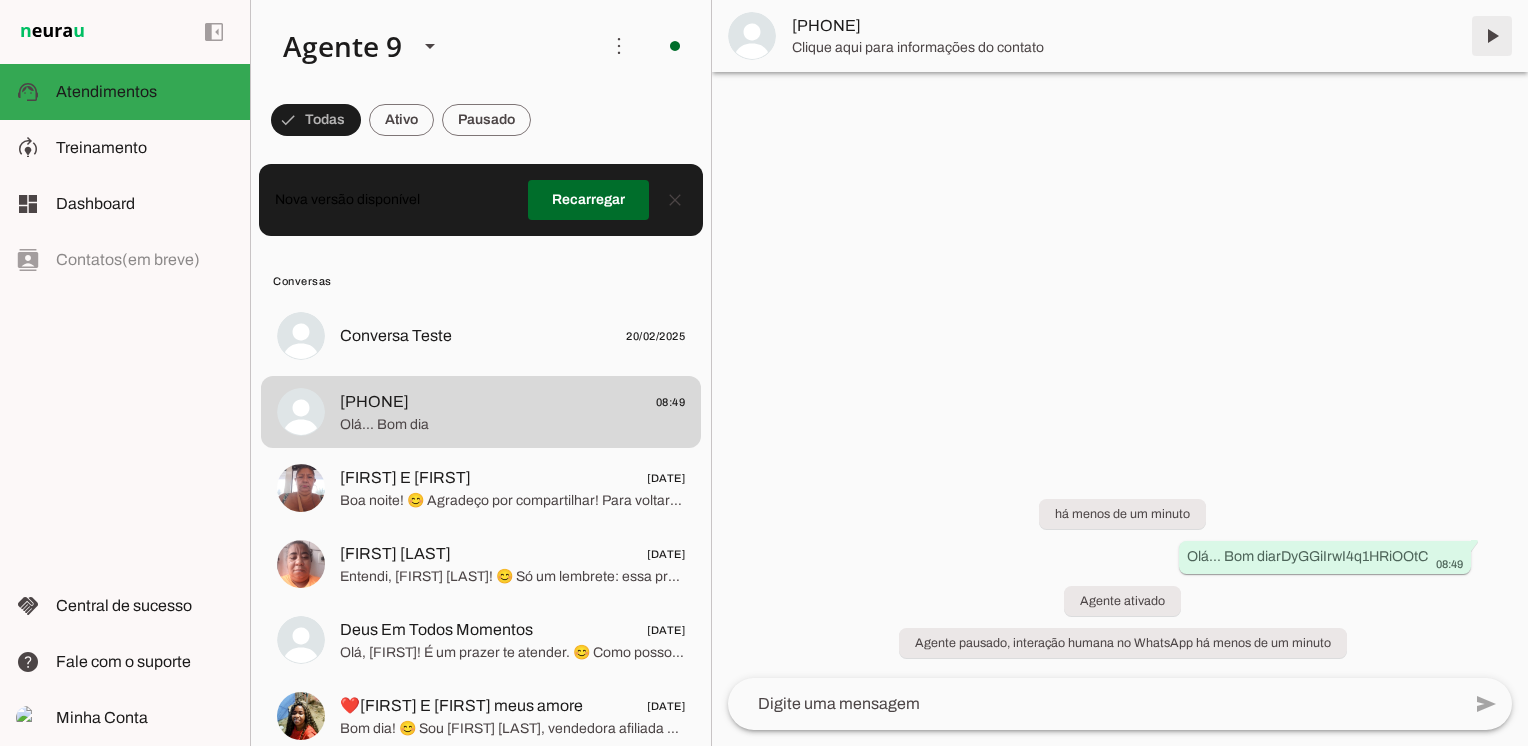 click at bounding box center [1492, 36] 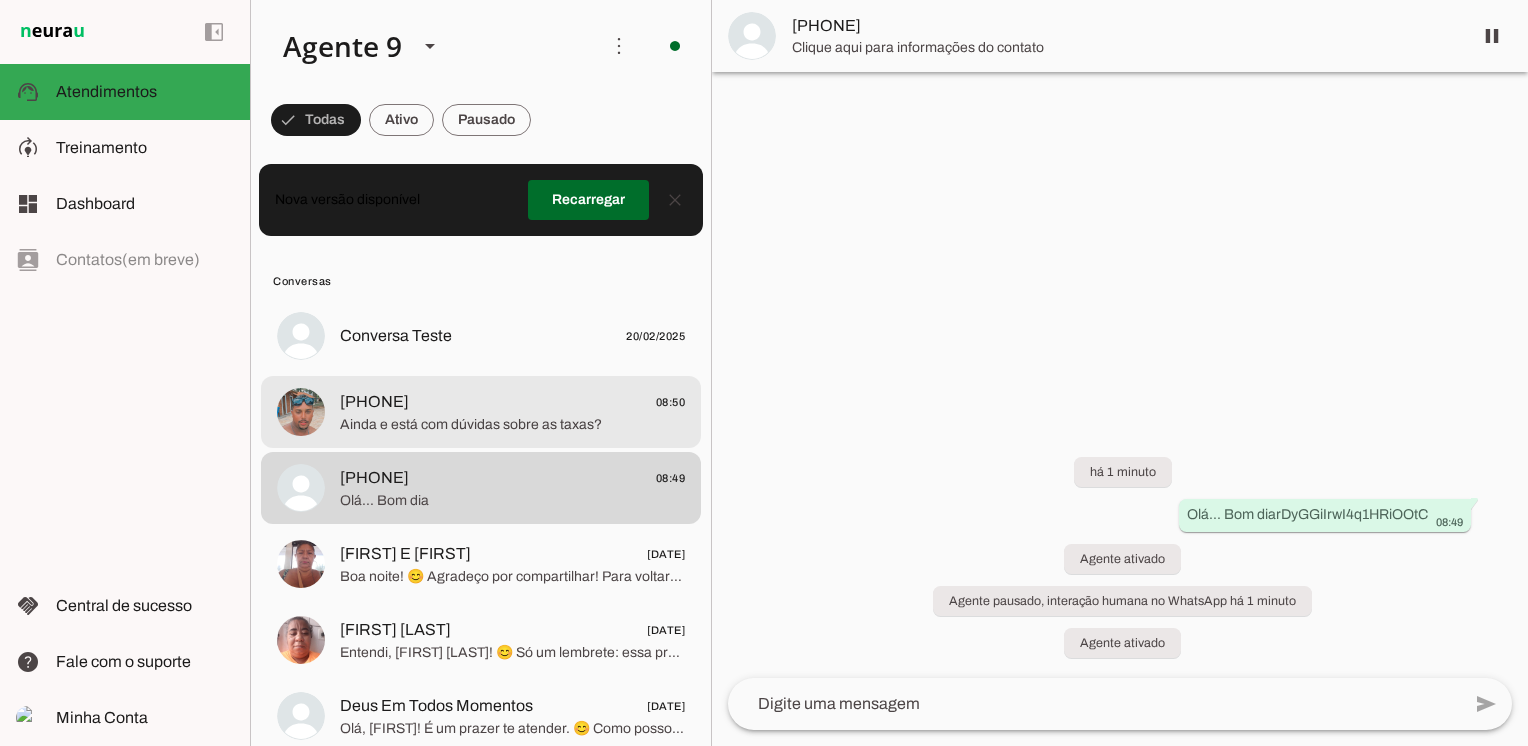 click on "Ainda e está com dúvidas sobre as taxas?" 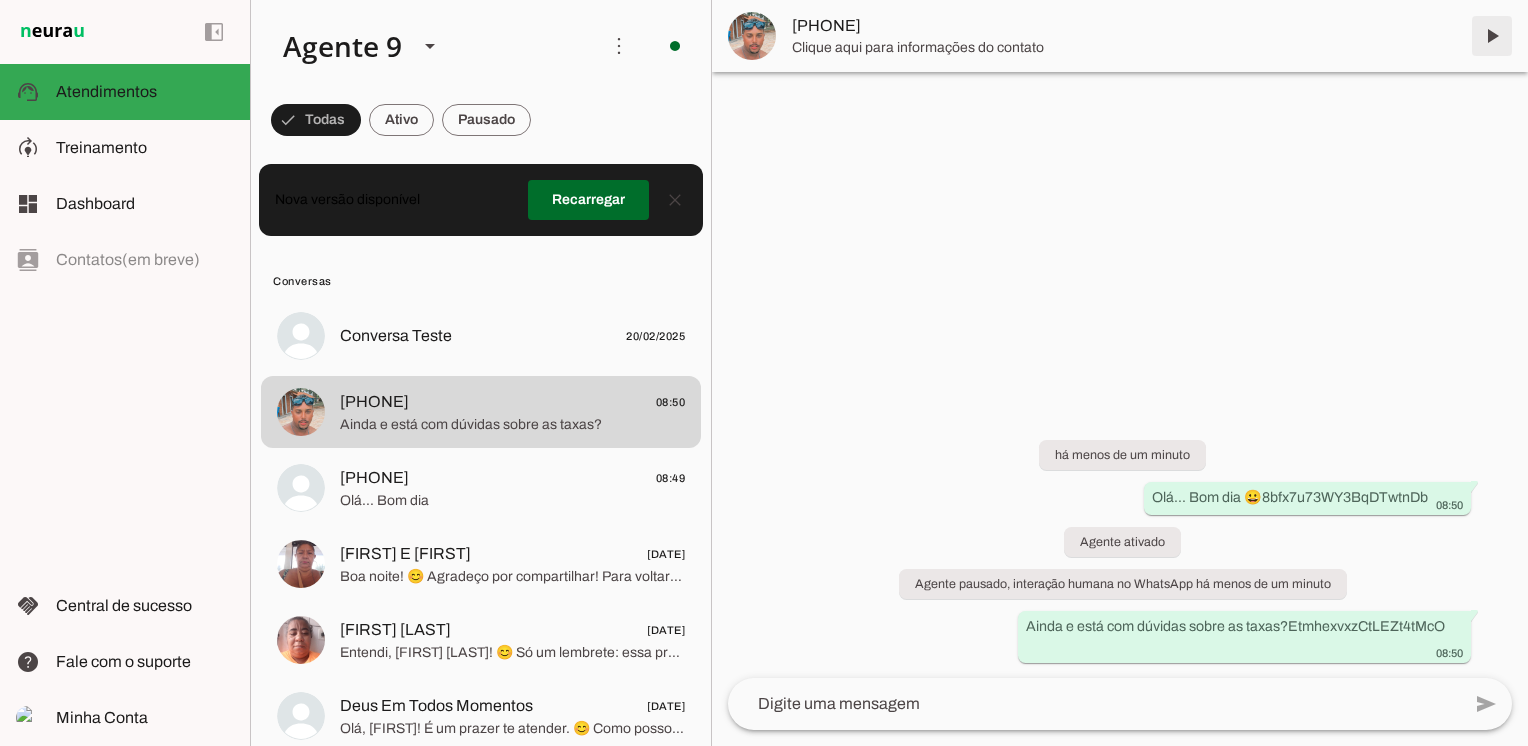 click at bounding box center (1492, 36) 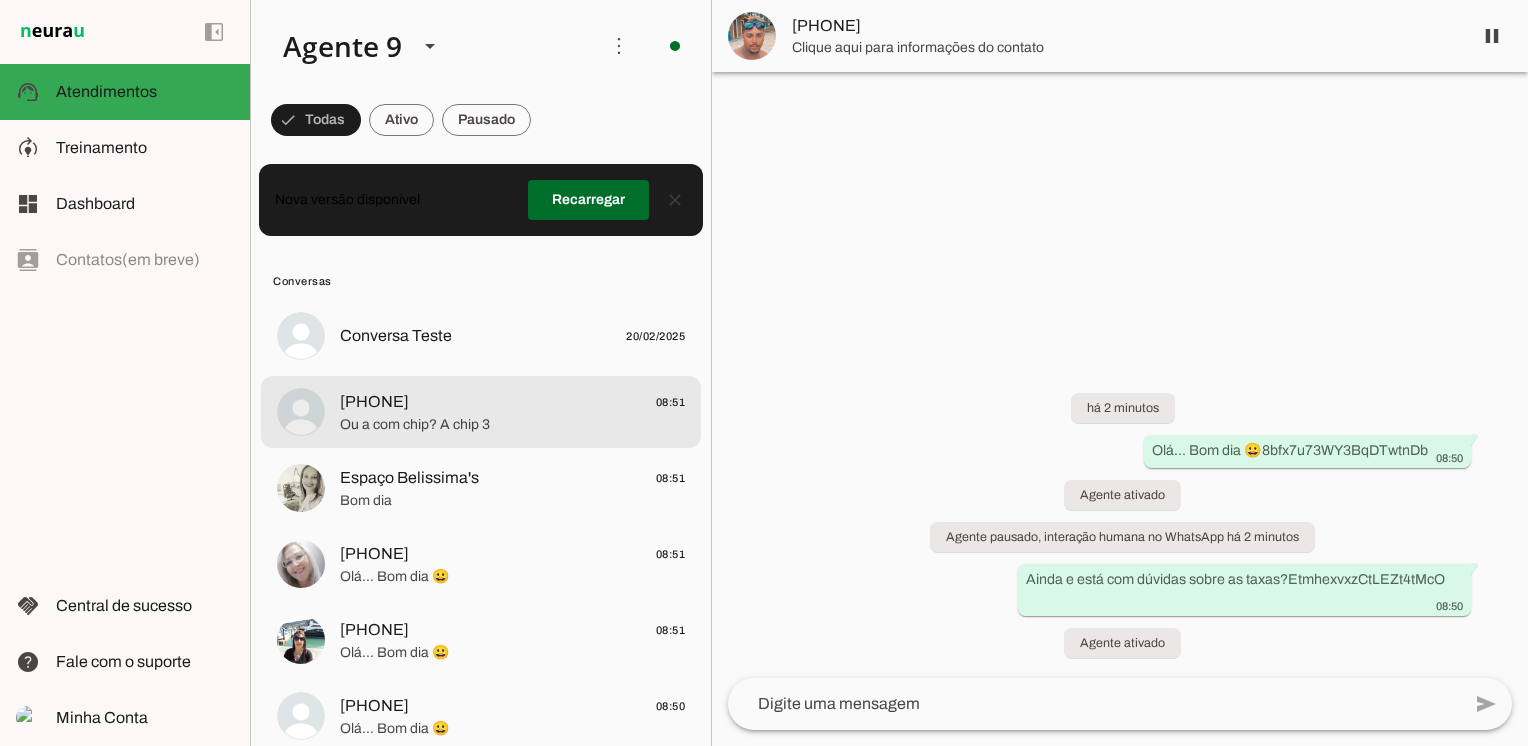click on "Ou a com chip? A chip 3" 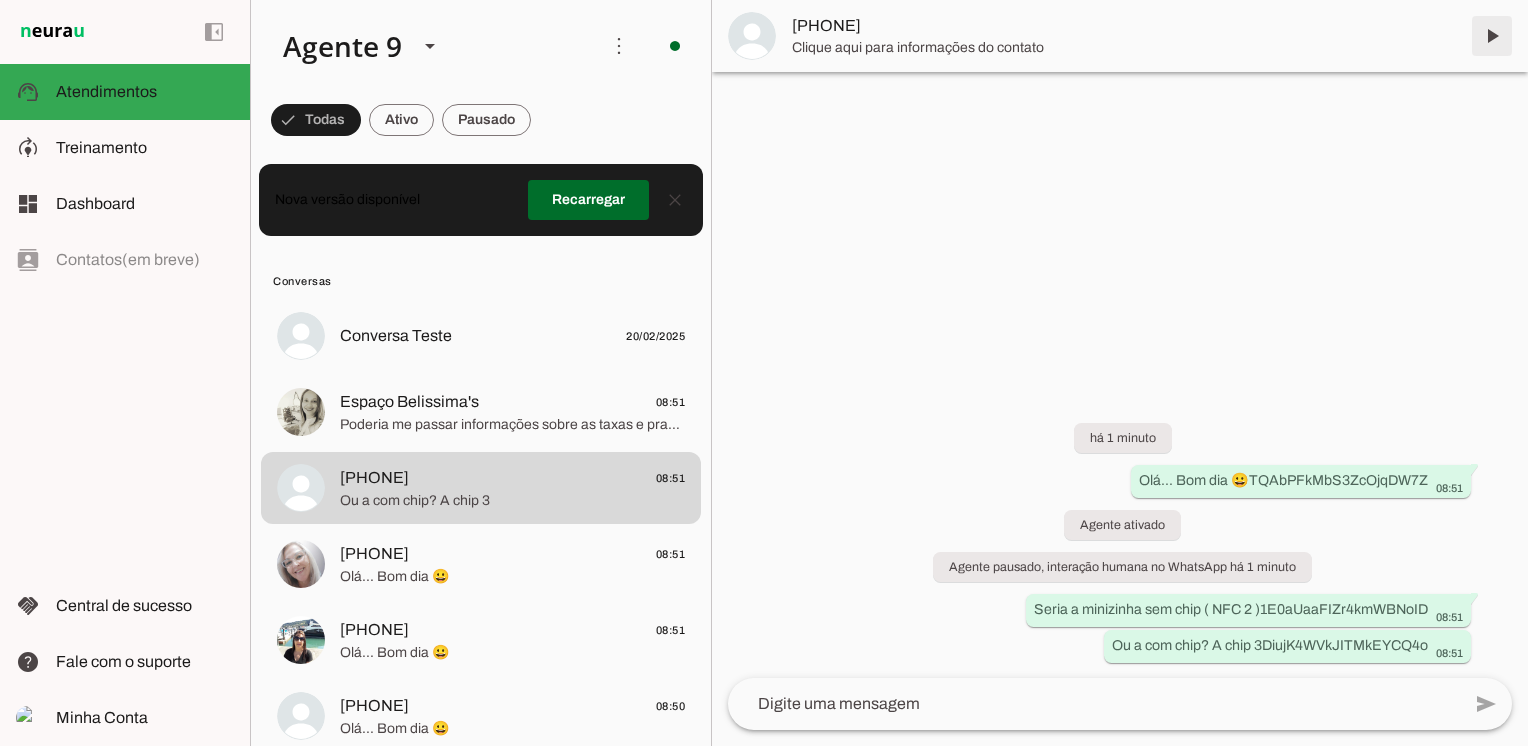 click at bounding box center (1492, 36) 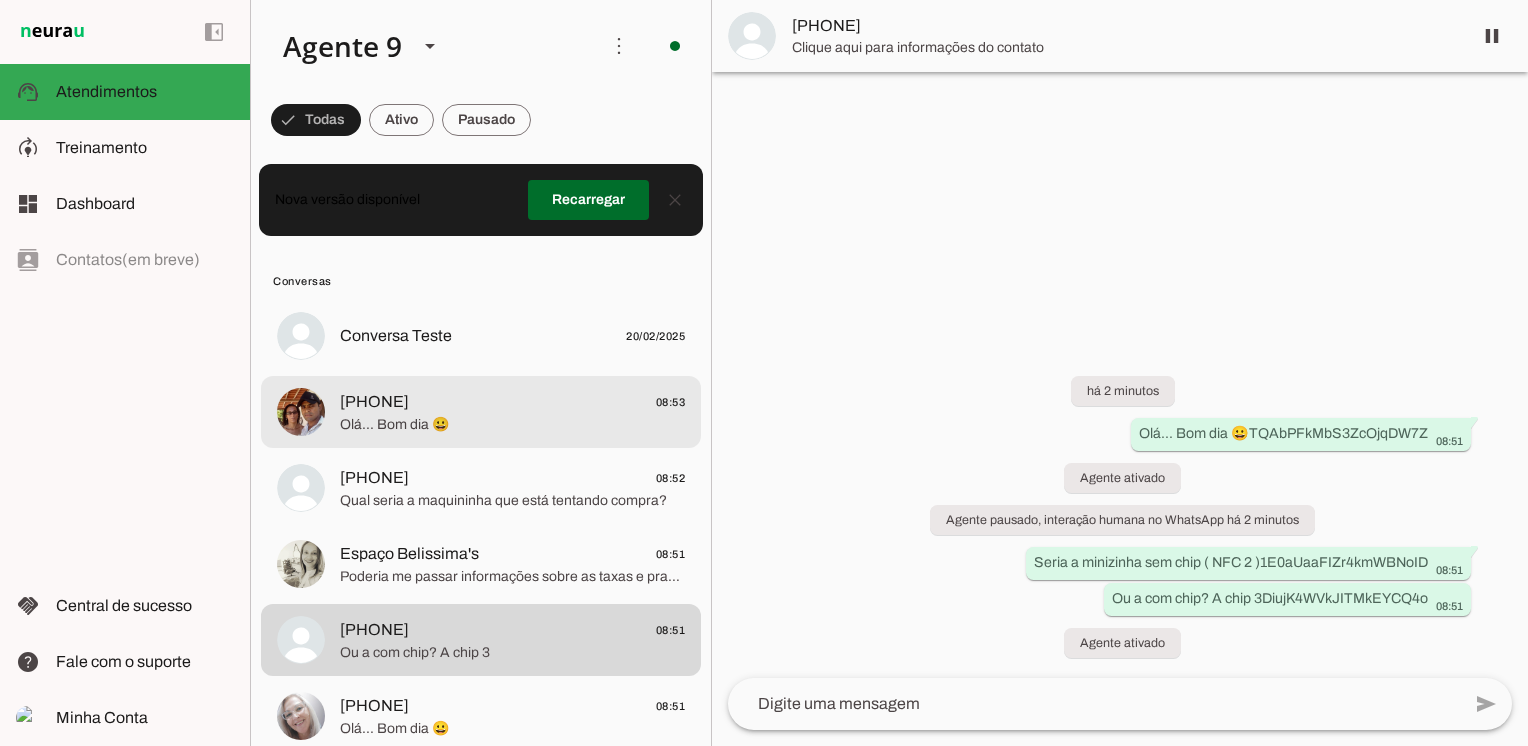 click on "Olá... Bom dia 😀" 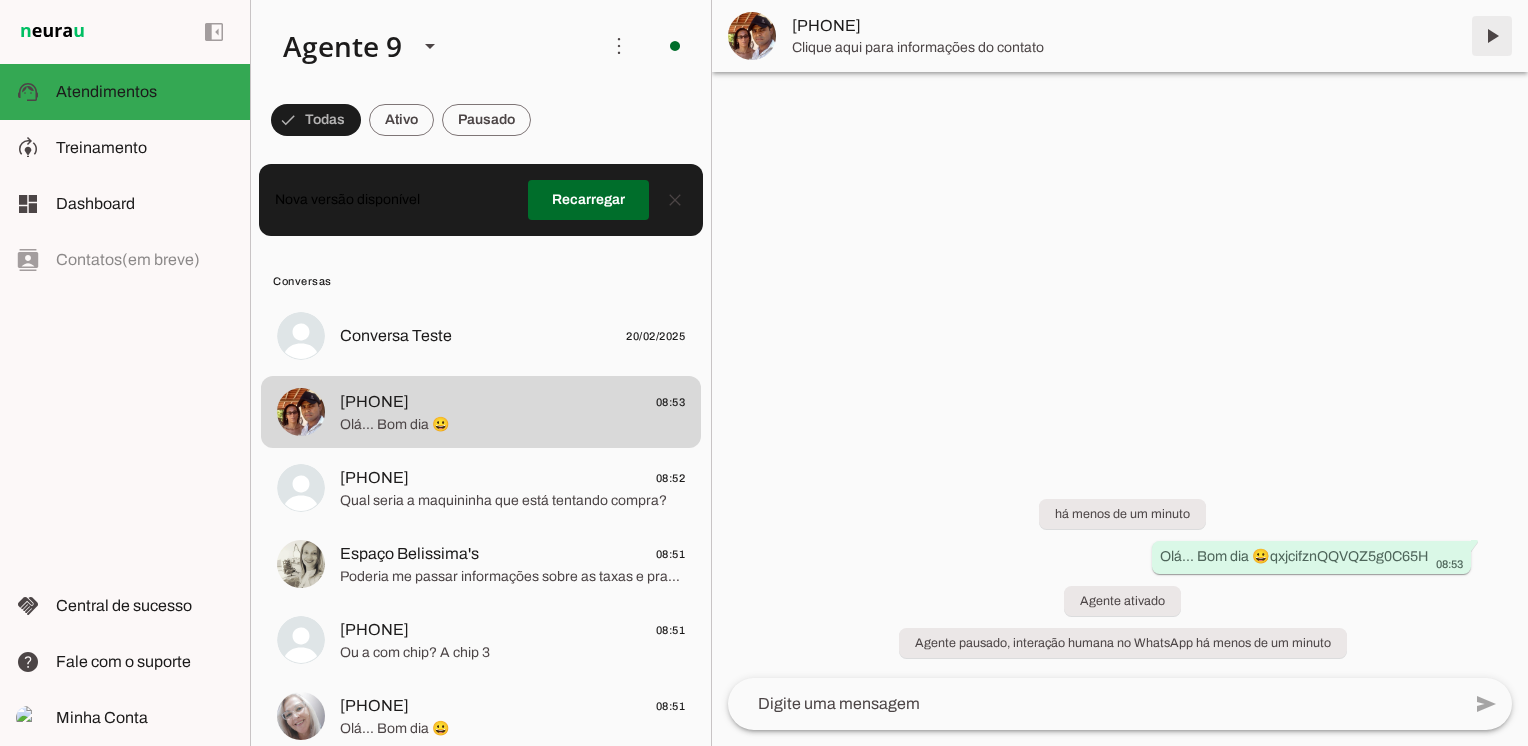 click at bounding box center [1492, 36] 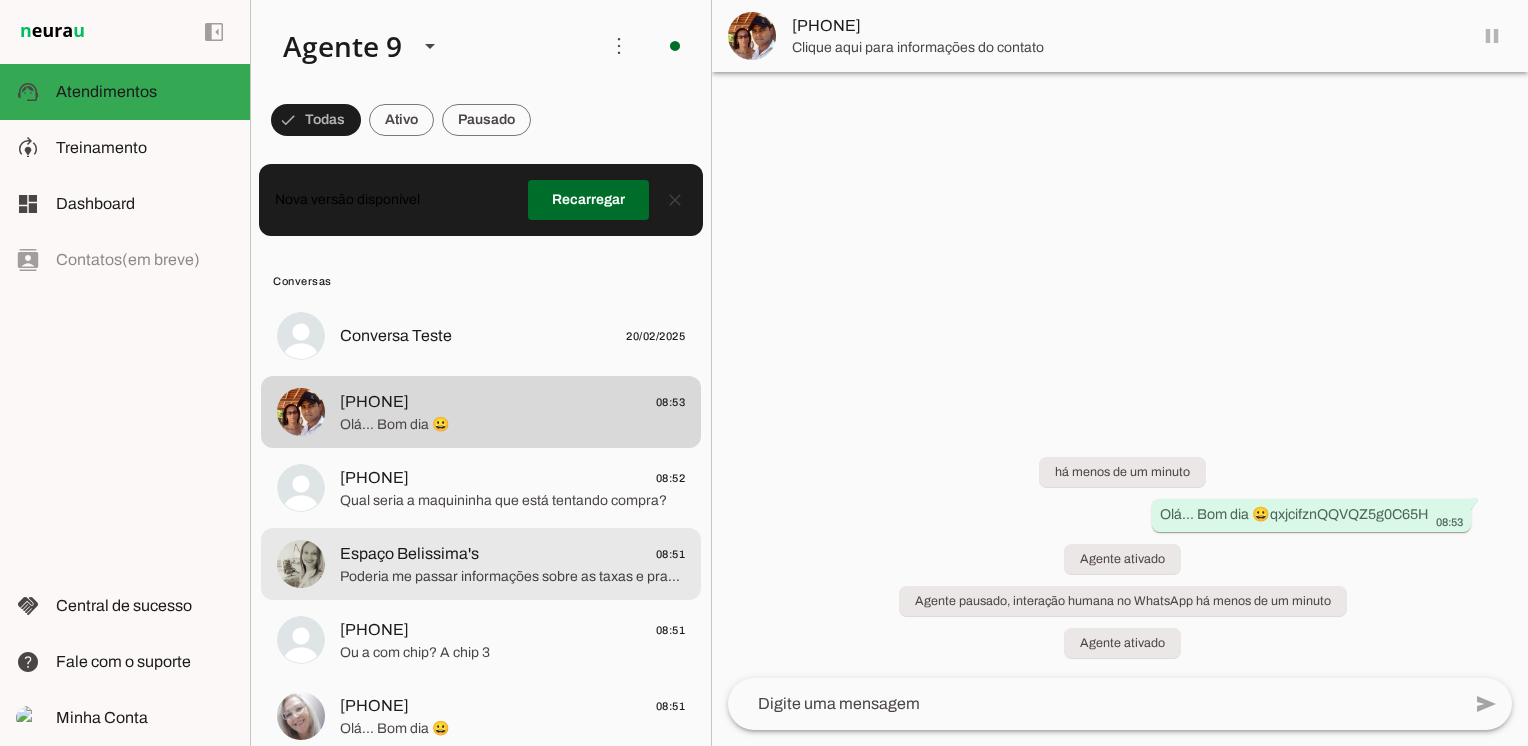 click on "Espaço Belissima's
08:51
Poderia me passar informações sobre as taxas e prazos da maquininha?" at bounding box center [481, 336] 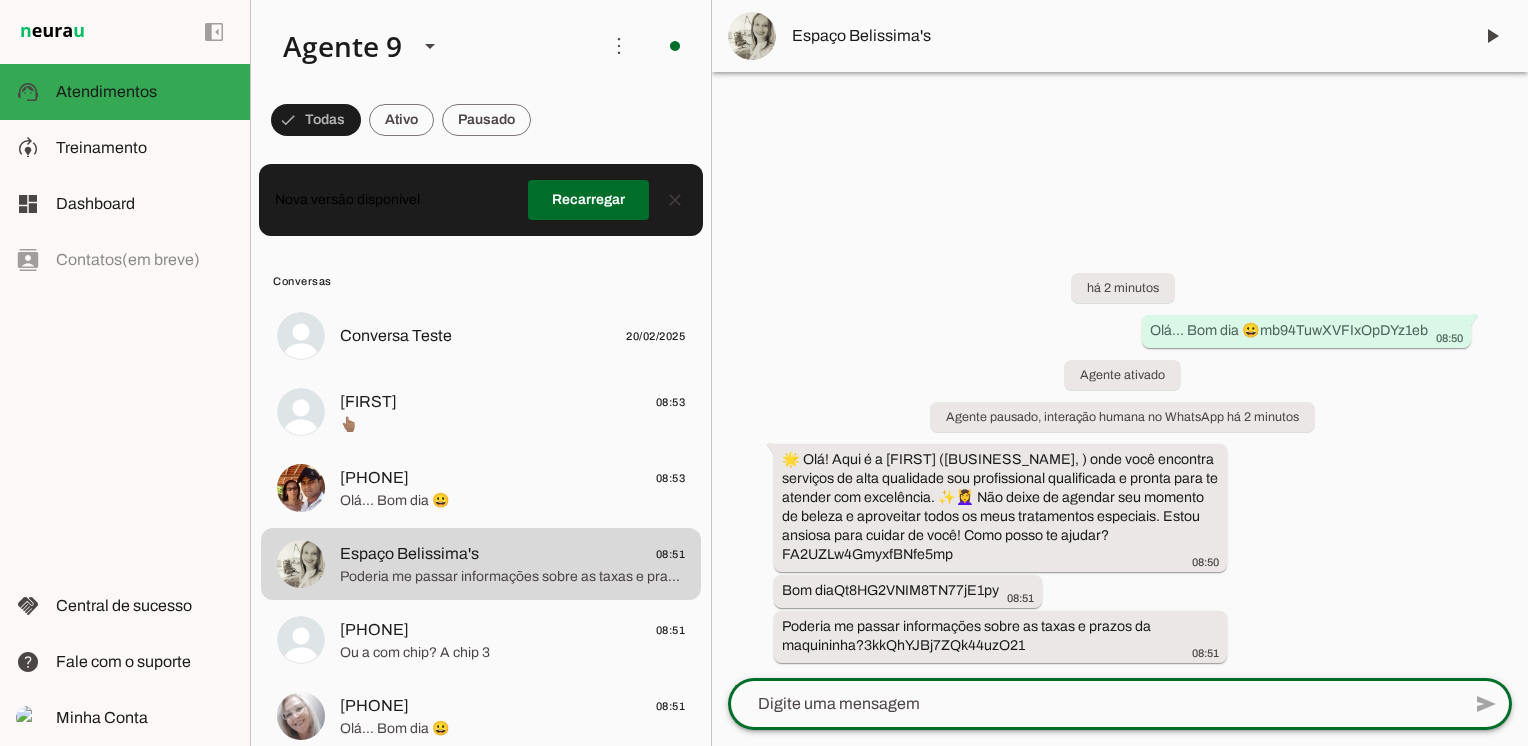 click 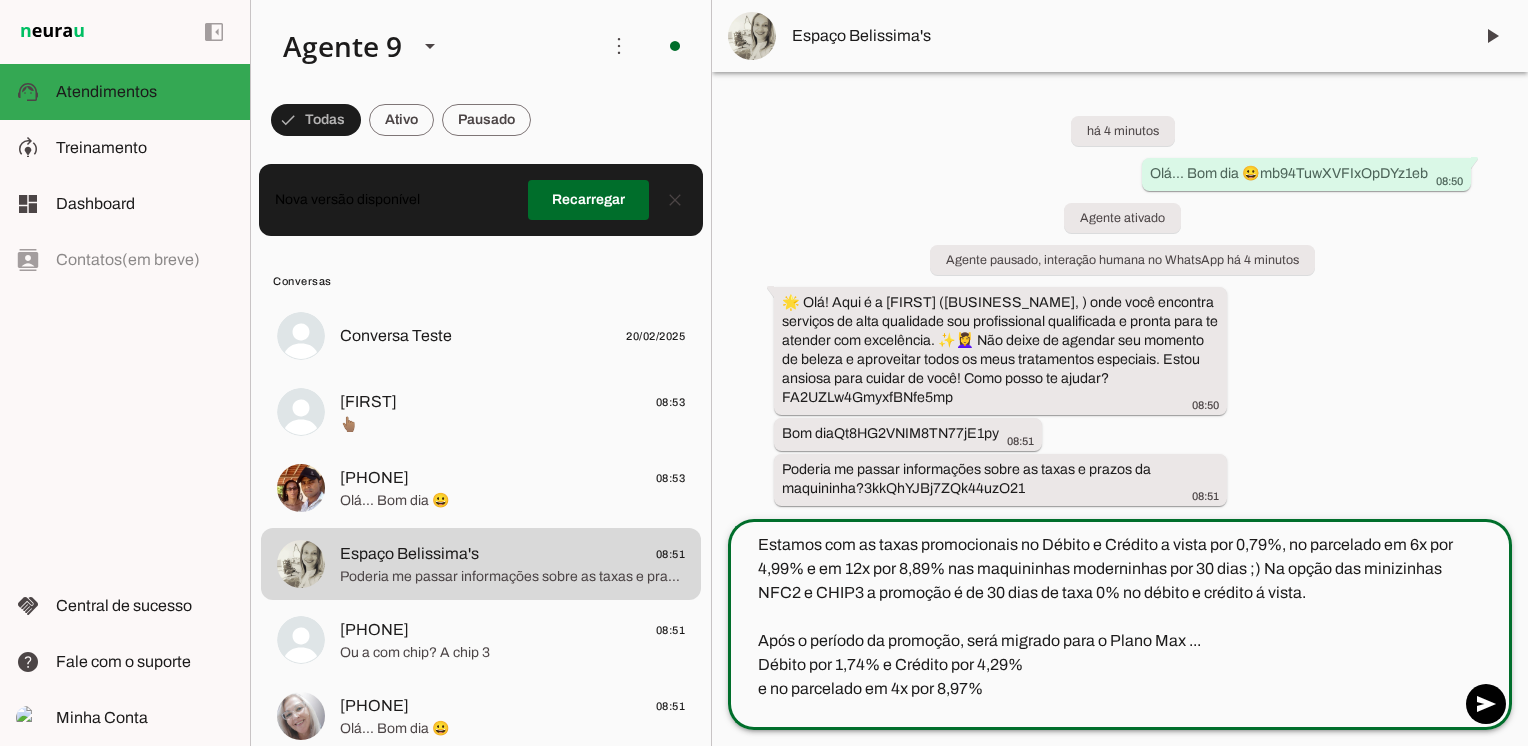 type 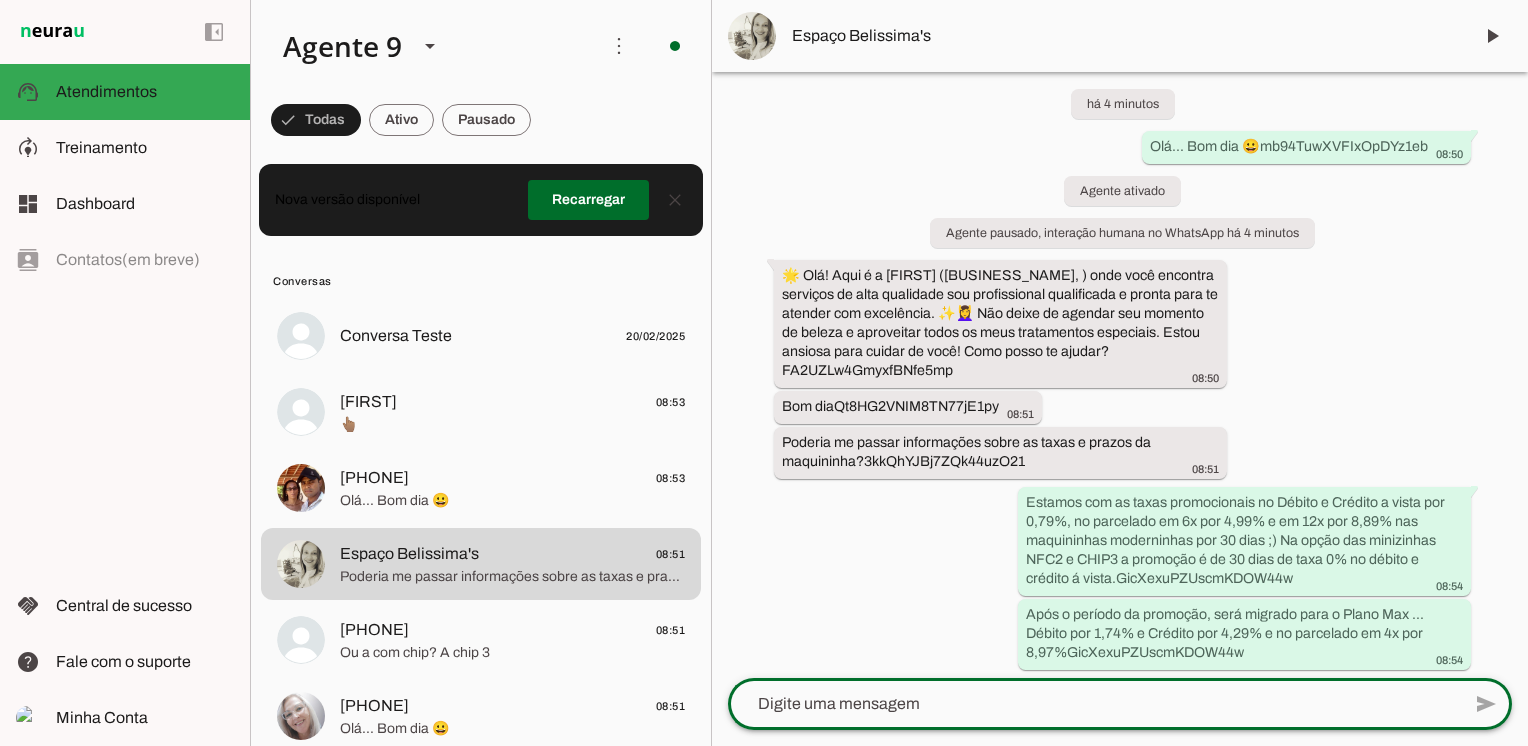 scroll, scrollTop: 33, scrollLeft: 0, axis: vertical 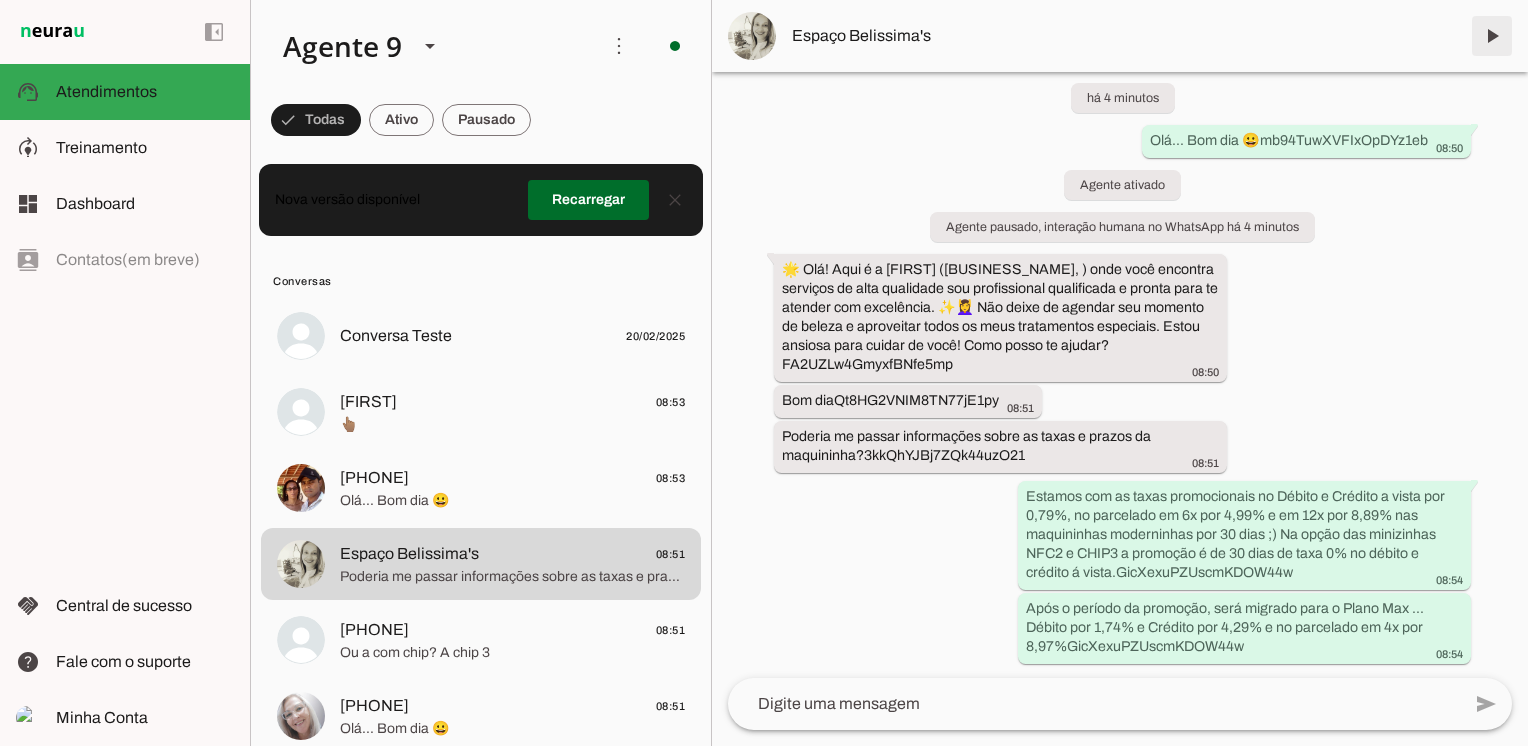click at bounding box center [1492, 36] 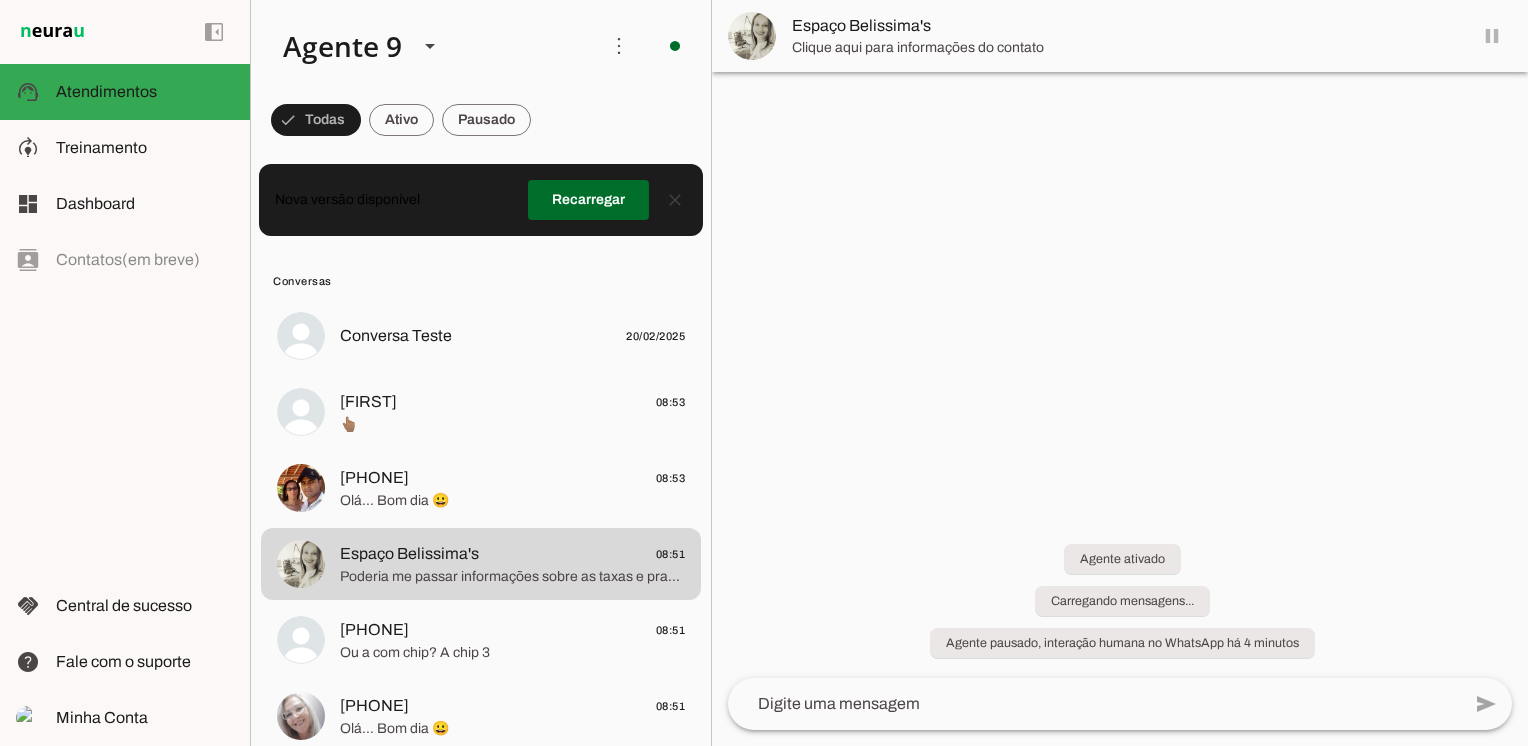 scroll, scrollTop: 0, scrollLeft: 0, axis: both 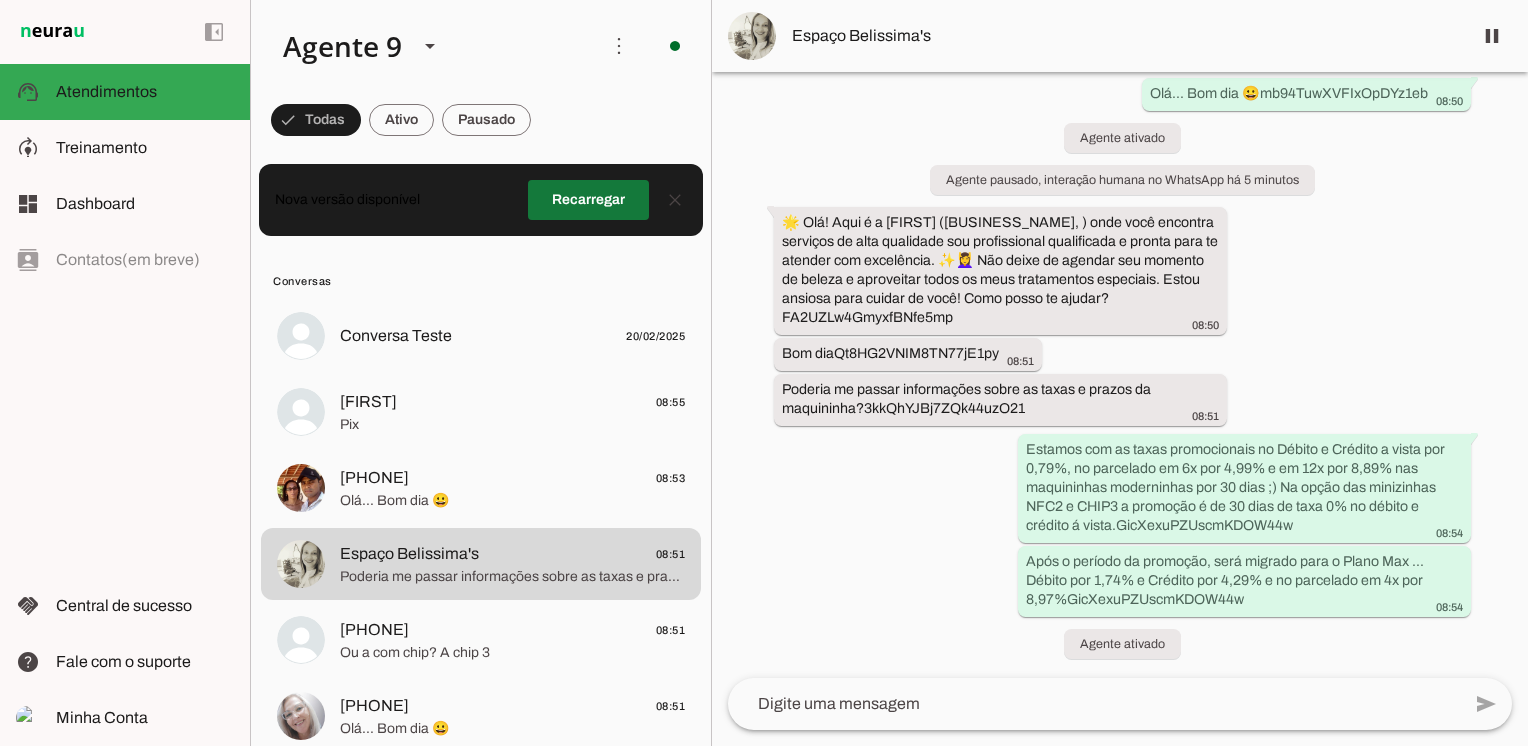 click at bounding box center [588, 200] 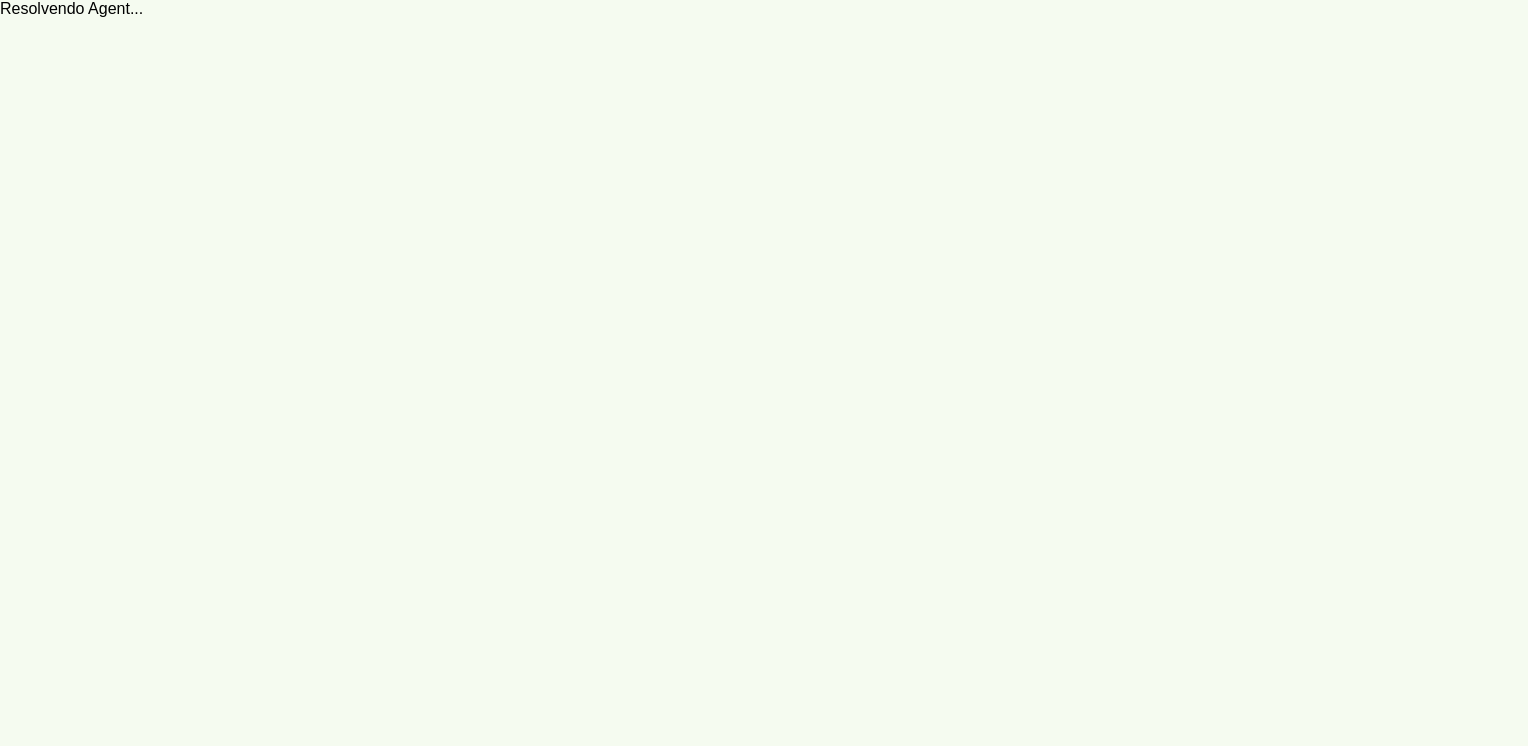scroll, scrollTop: 0, scrollLeft: 0, axis: both 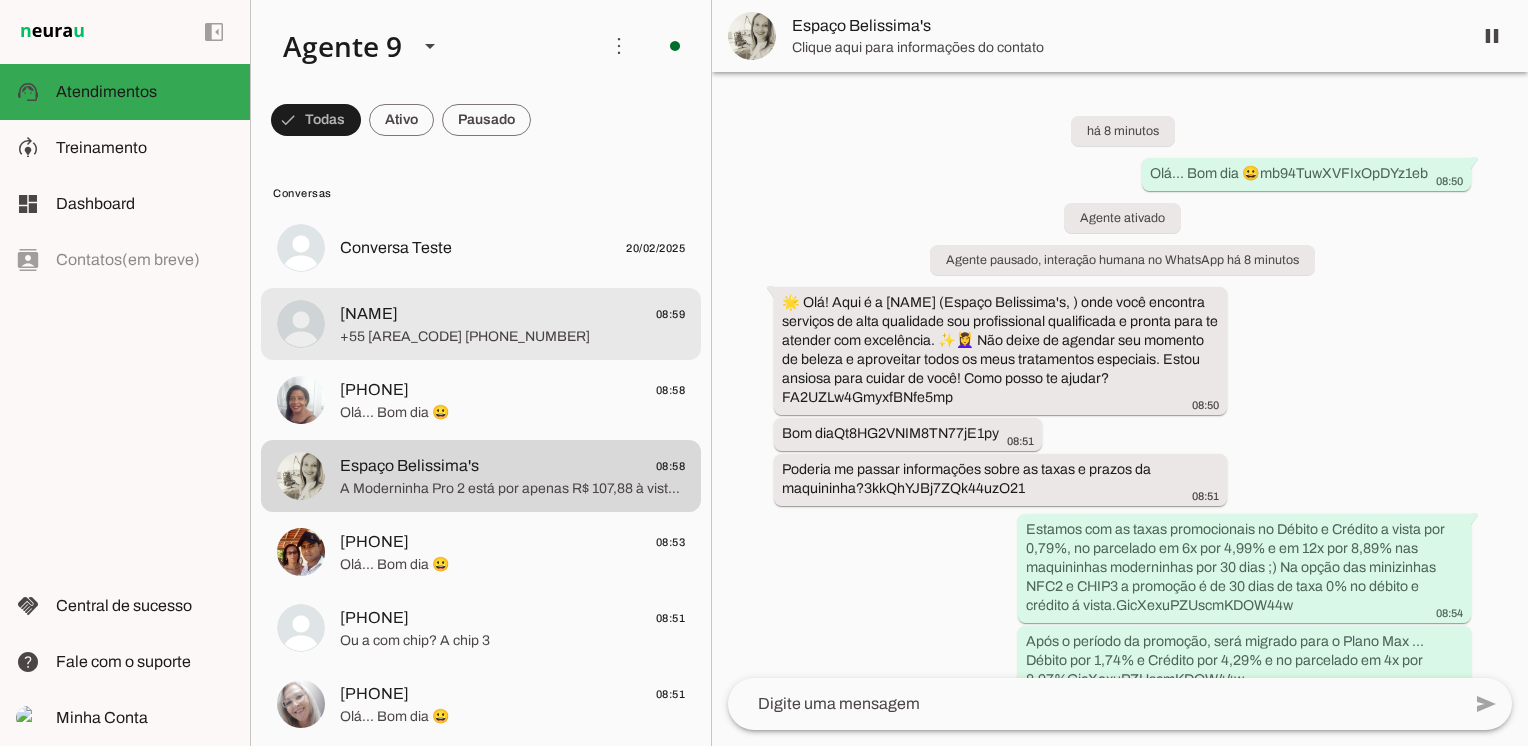 click on "+55 [AREA_CODE] [PHONE_NUMBER]" 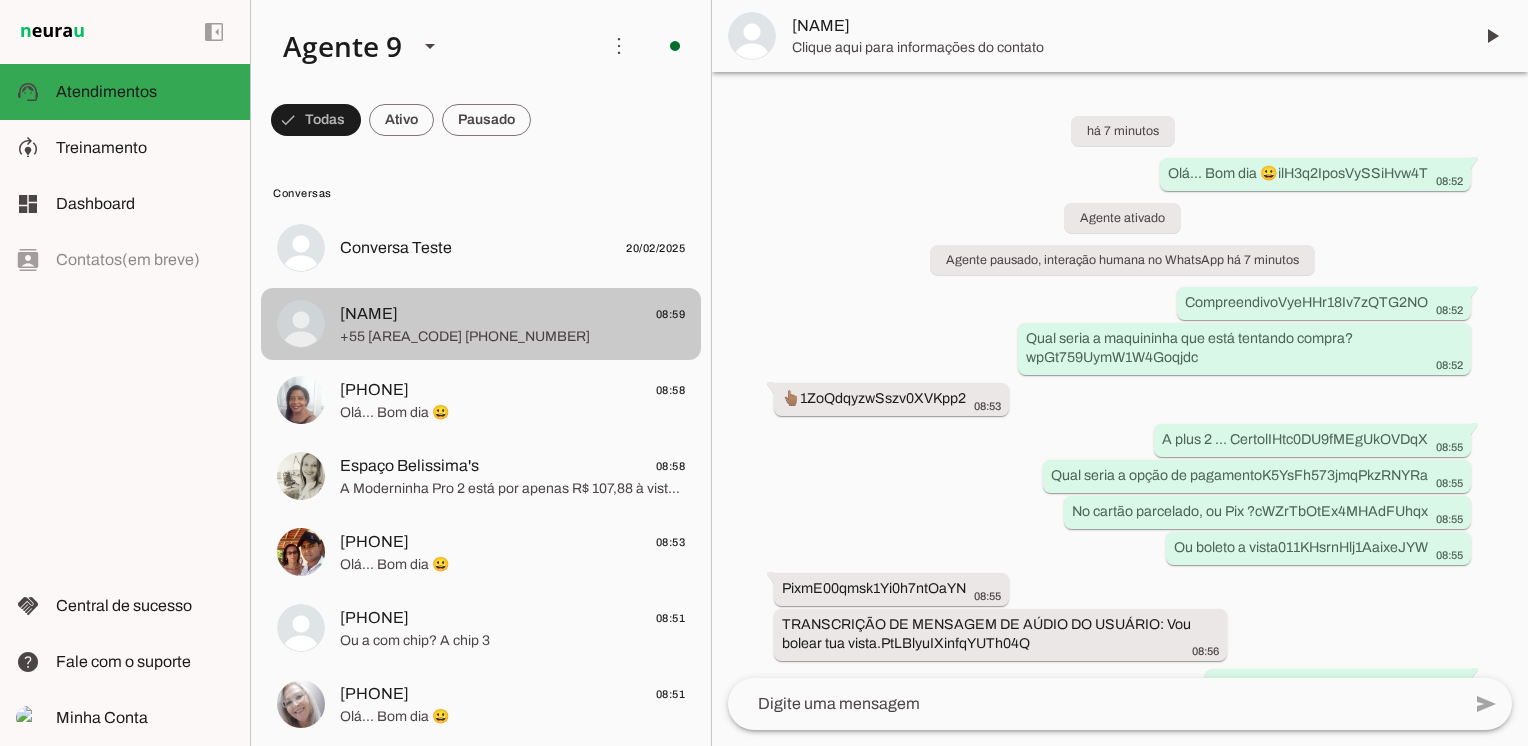 scroll, scrollTop: 318, scrollLeft: 0, axis: vertical 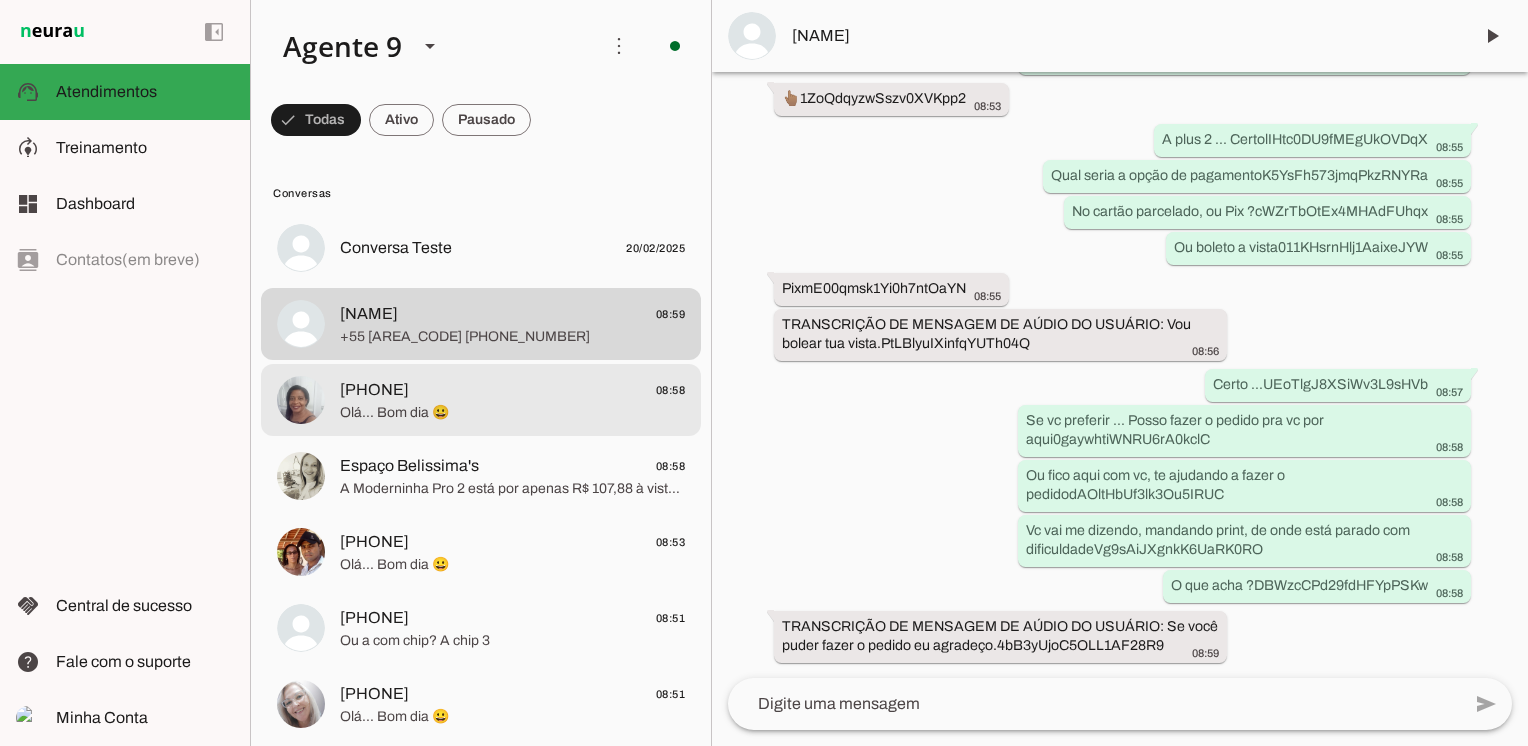 click on "Olá... Bom dia 😀" 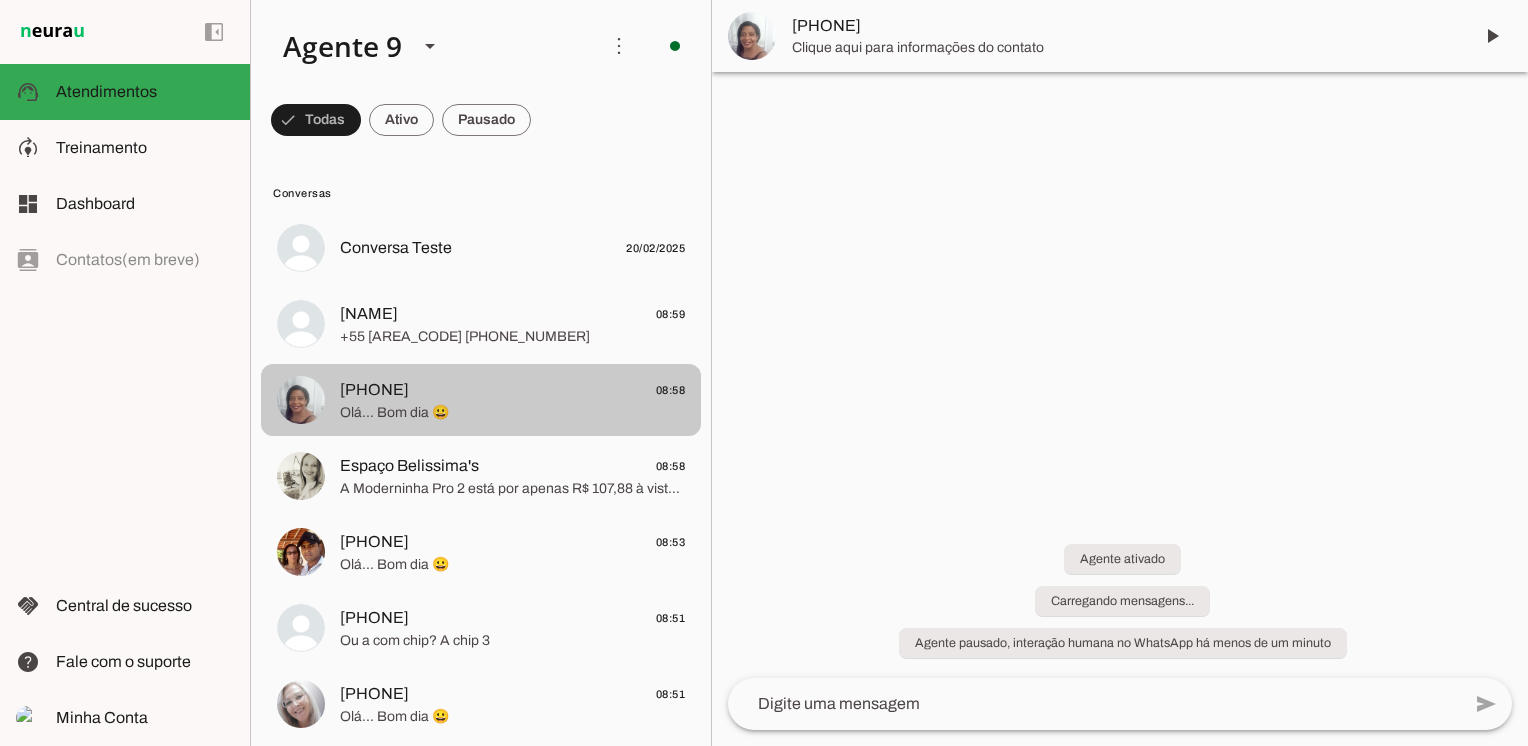 scroll, scrollTop: 0, scrollLeft: 0, axis: both 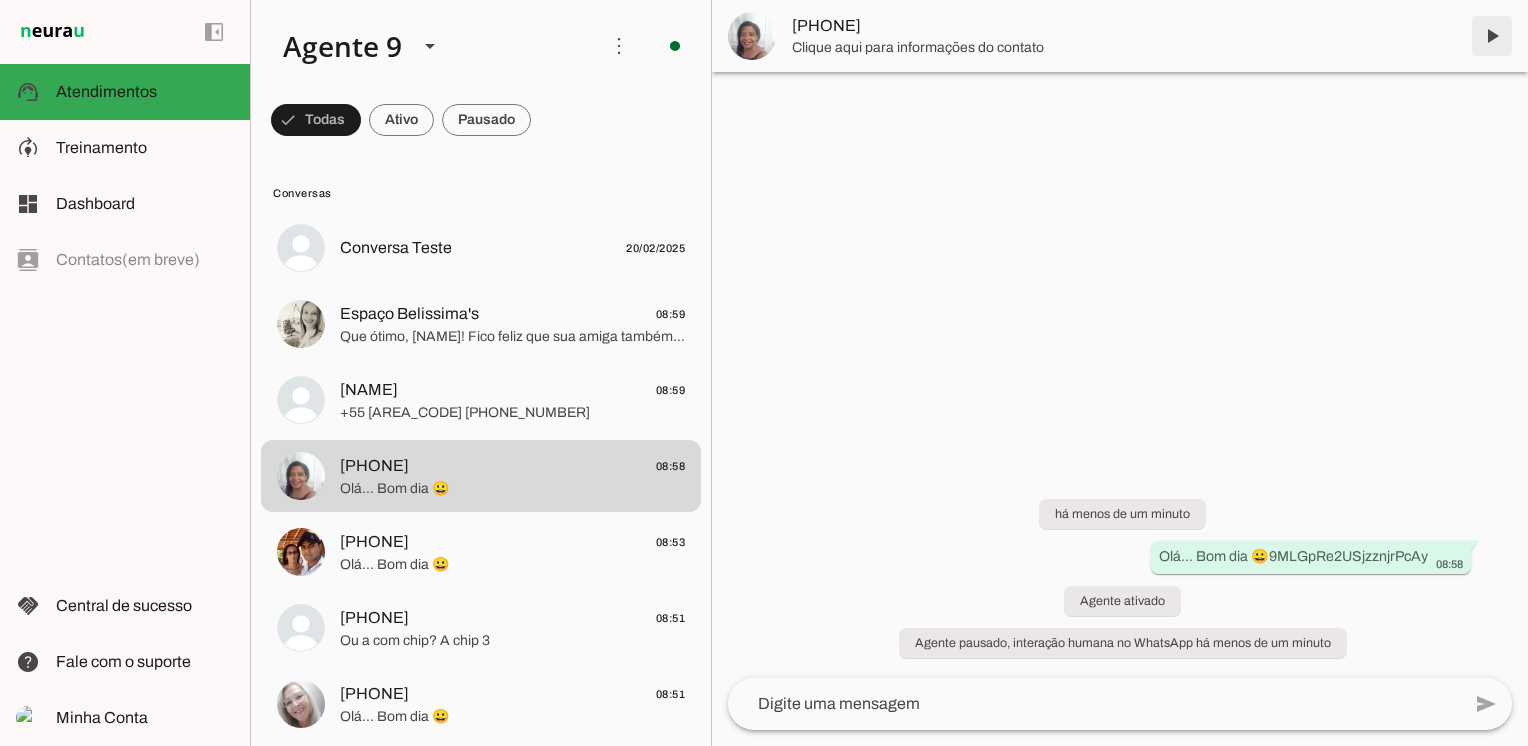 click at bounding box center (1492, 36) 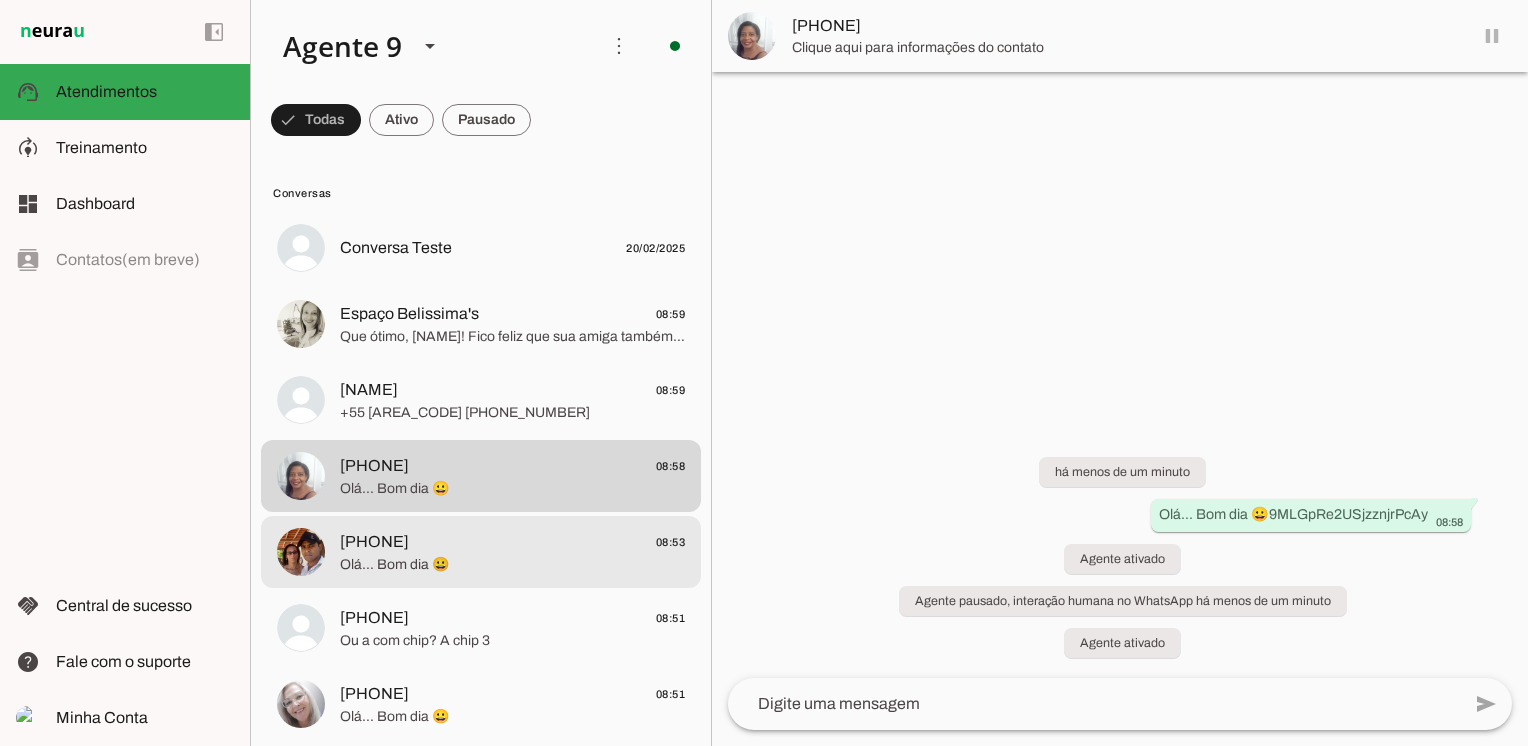 click on "Olá... Bom dia 😀" 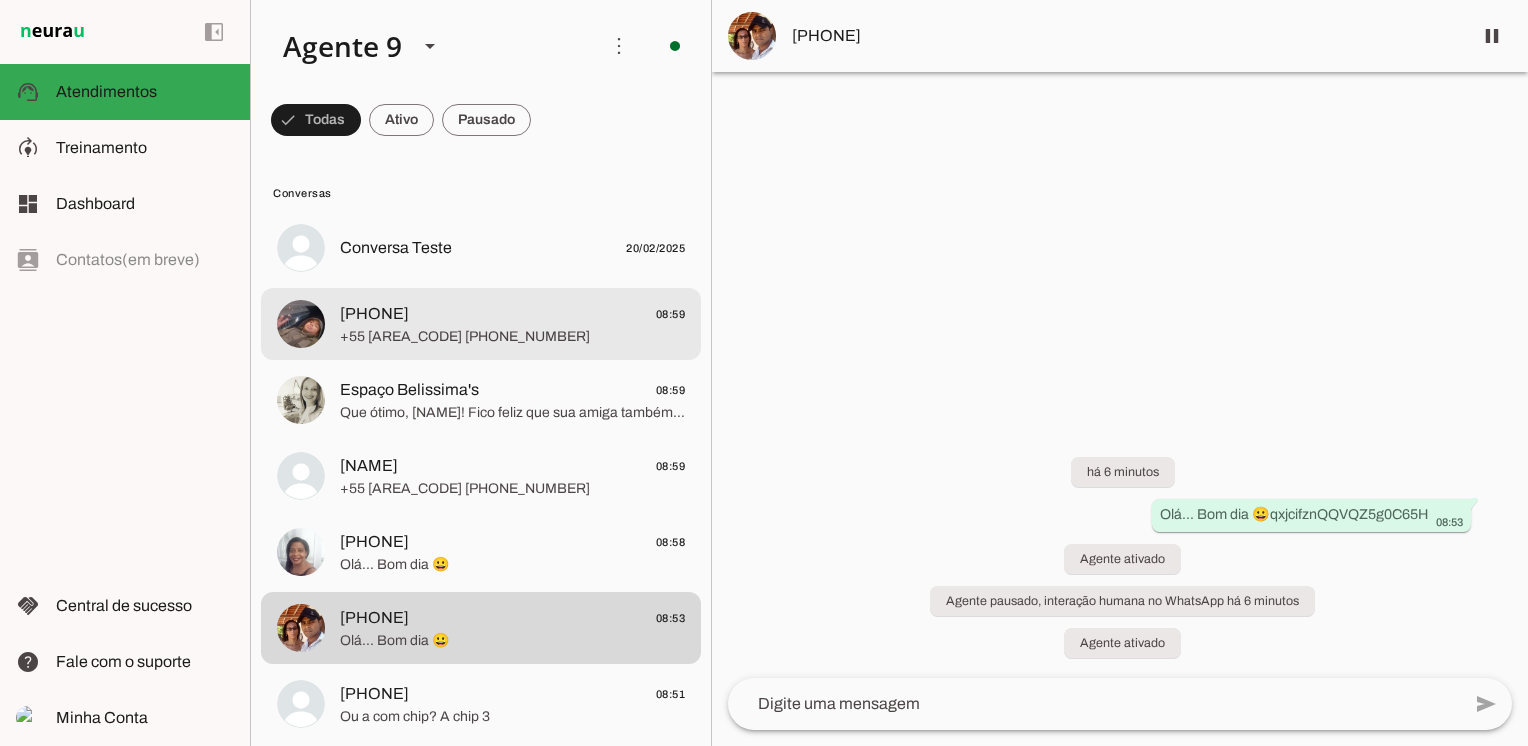 click on "+55 [AREA_CODE] [PHONE_NUMBER]" 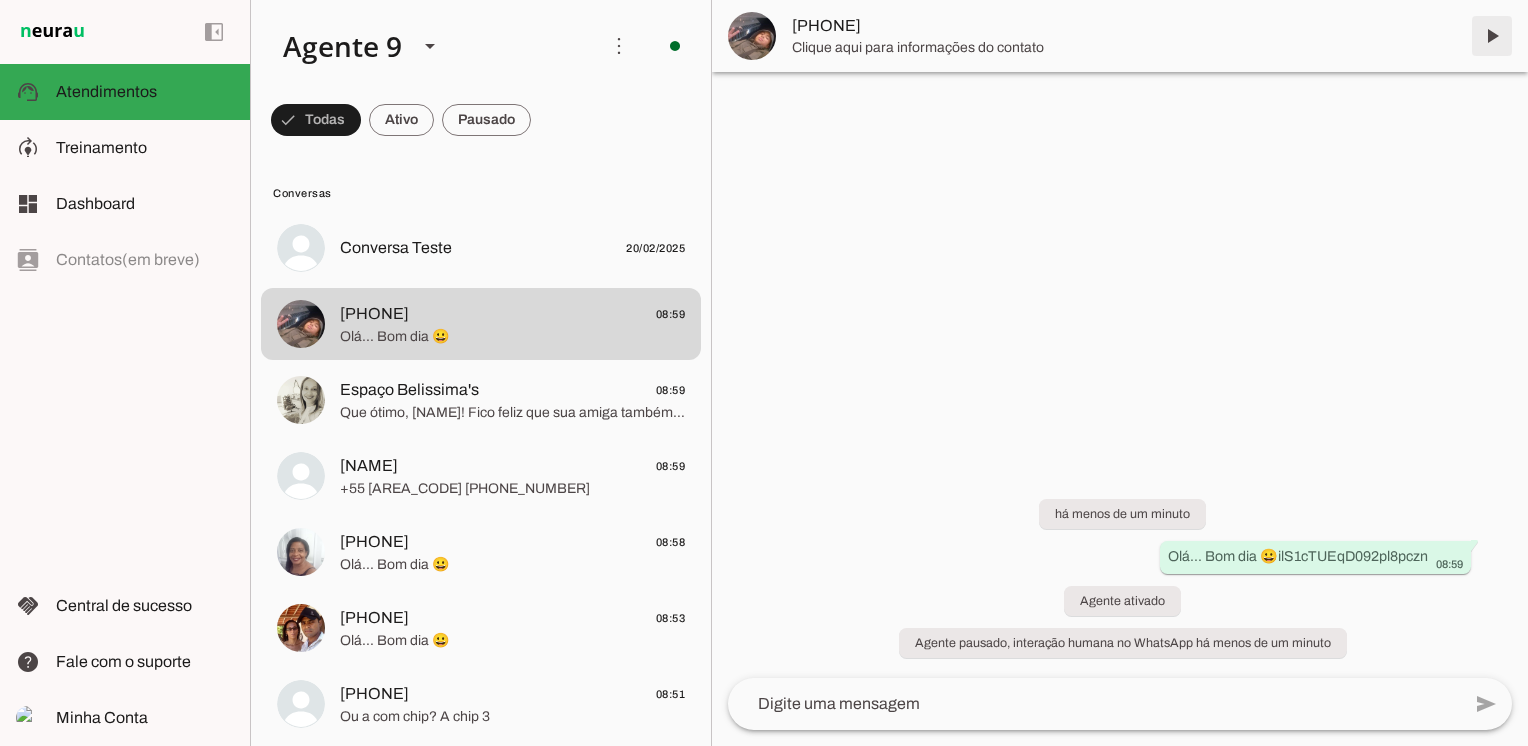 click at bounding box center (1492, 36) 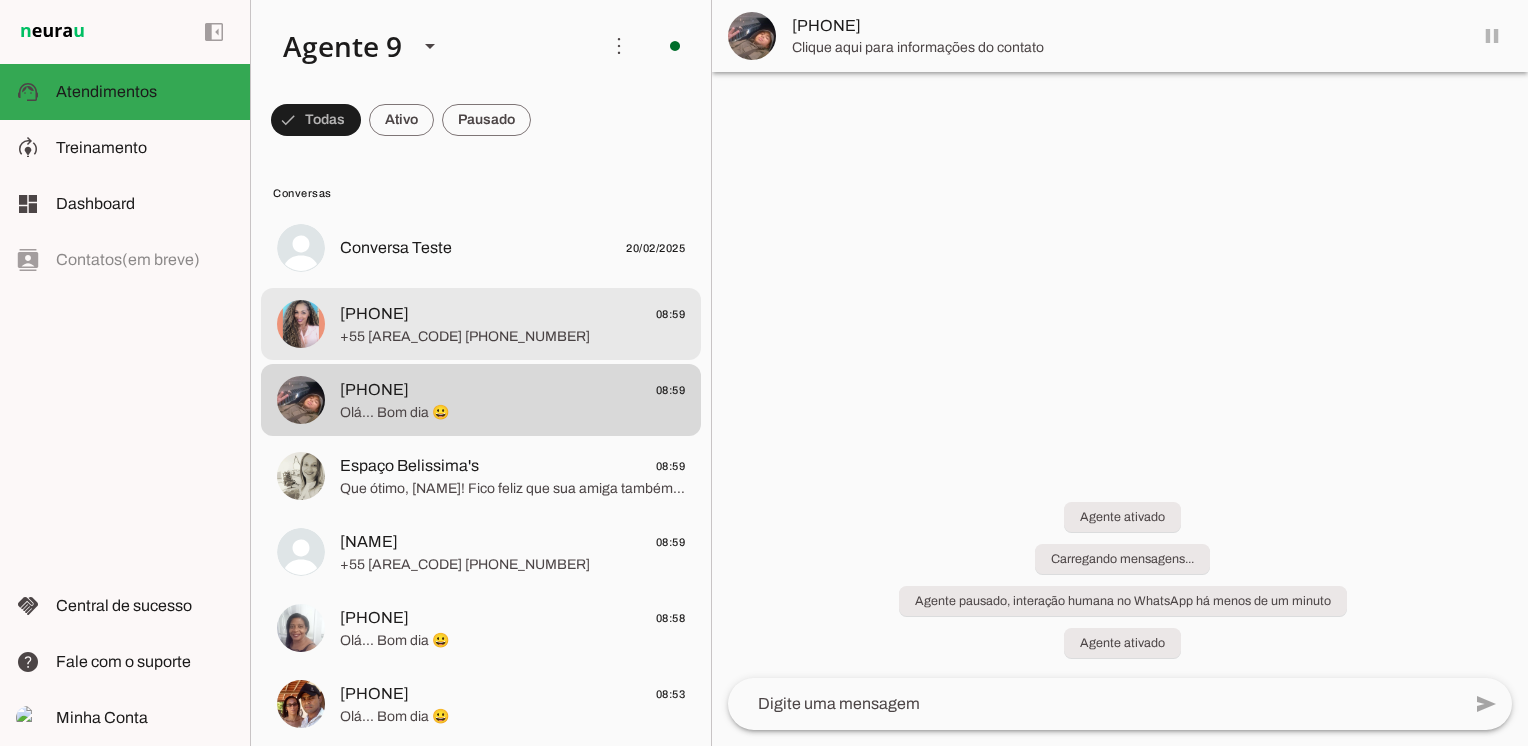 click on "[PHONE]" 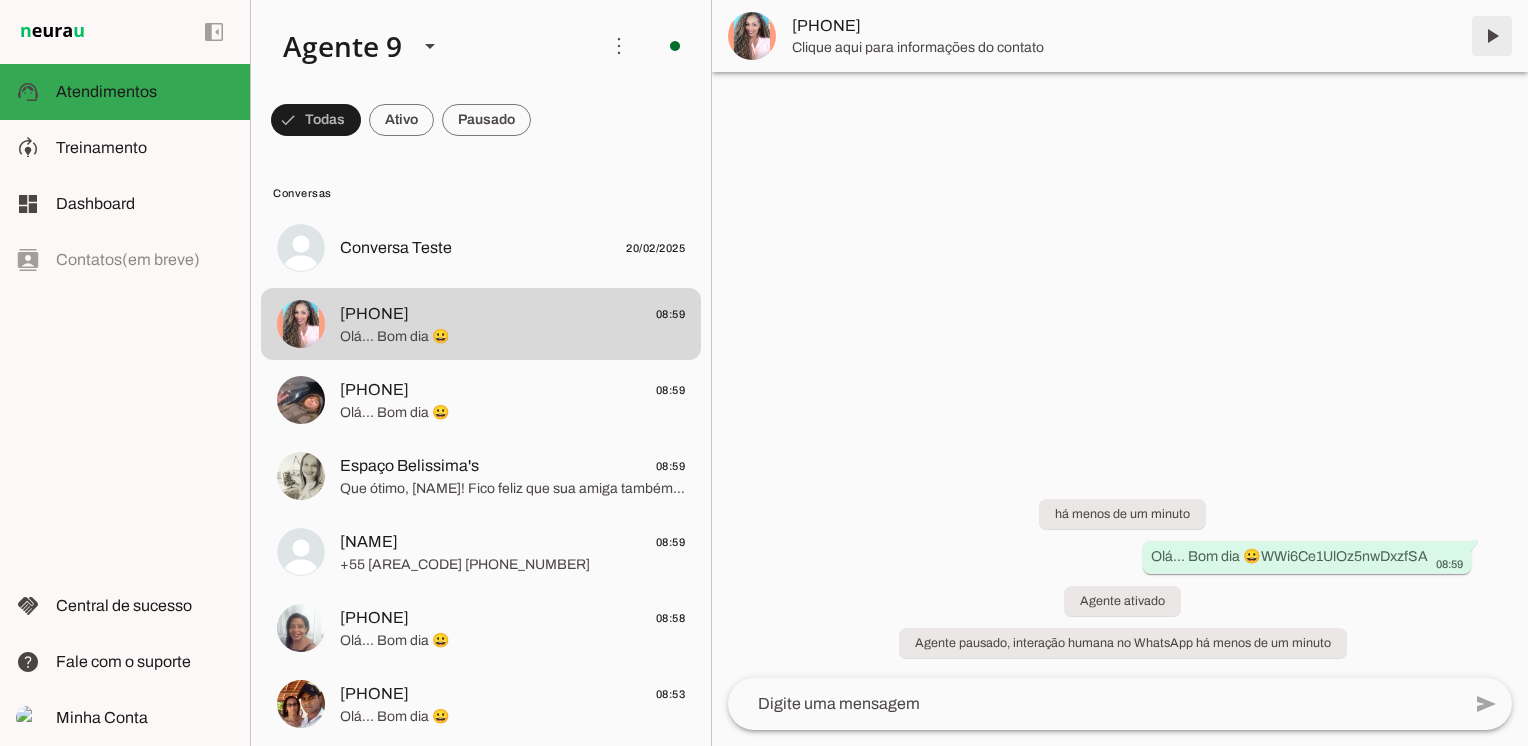 click at bounding box center (1492, 36) 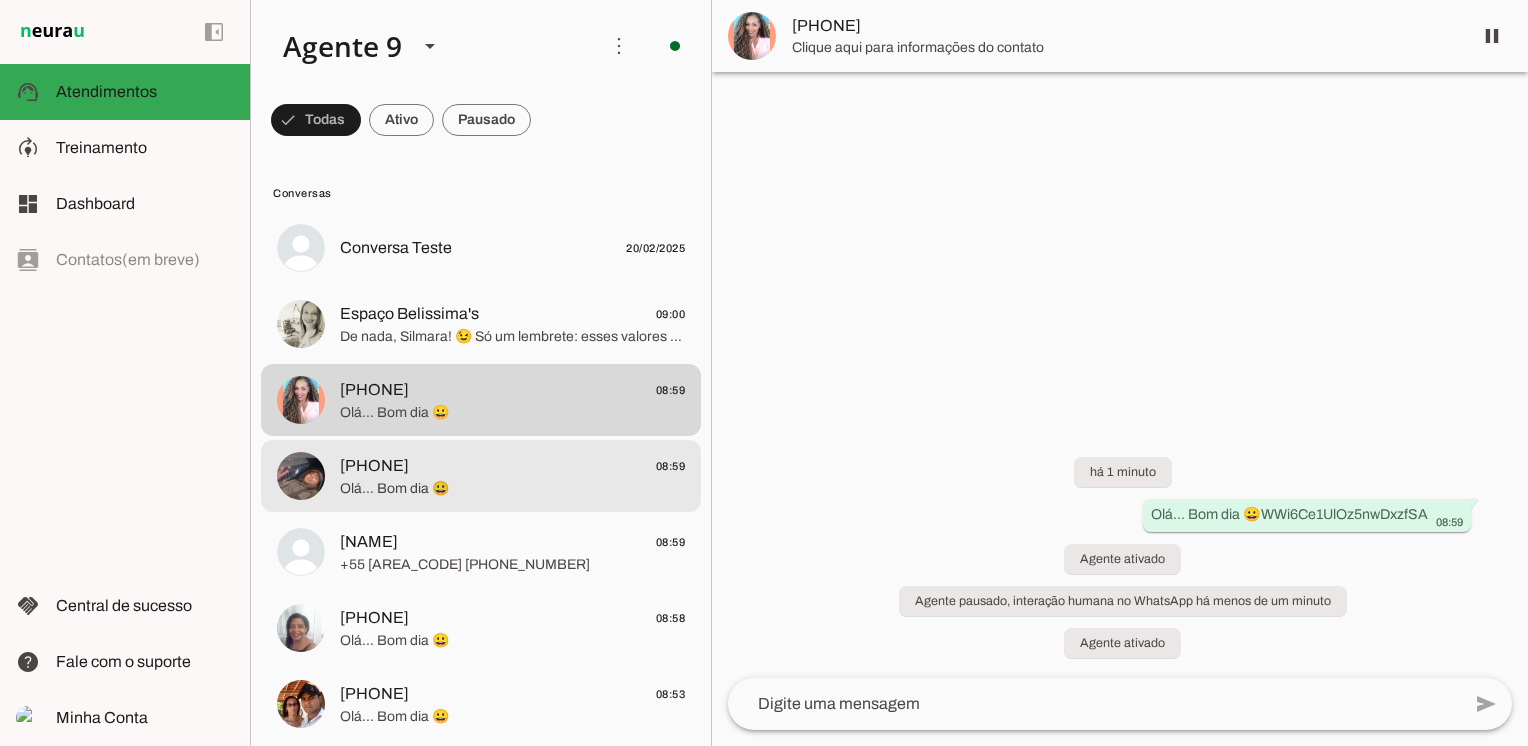 click on "Olá... Bom dia 😀" 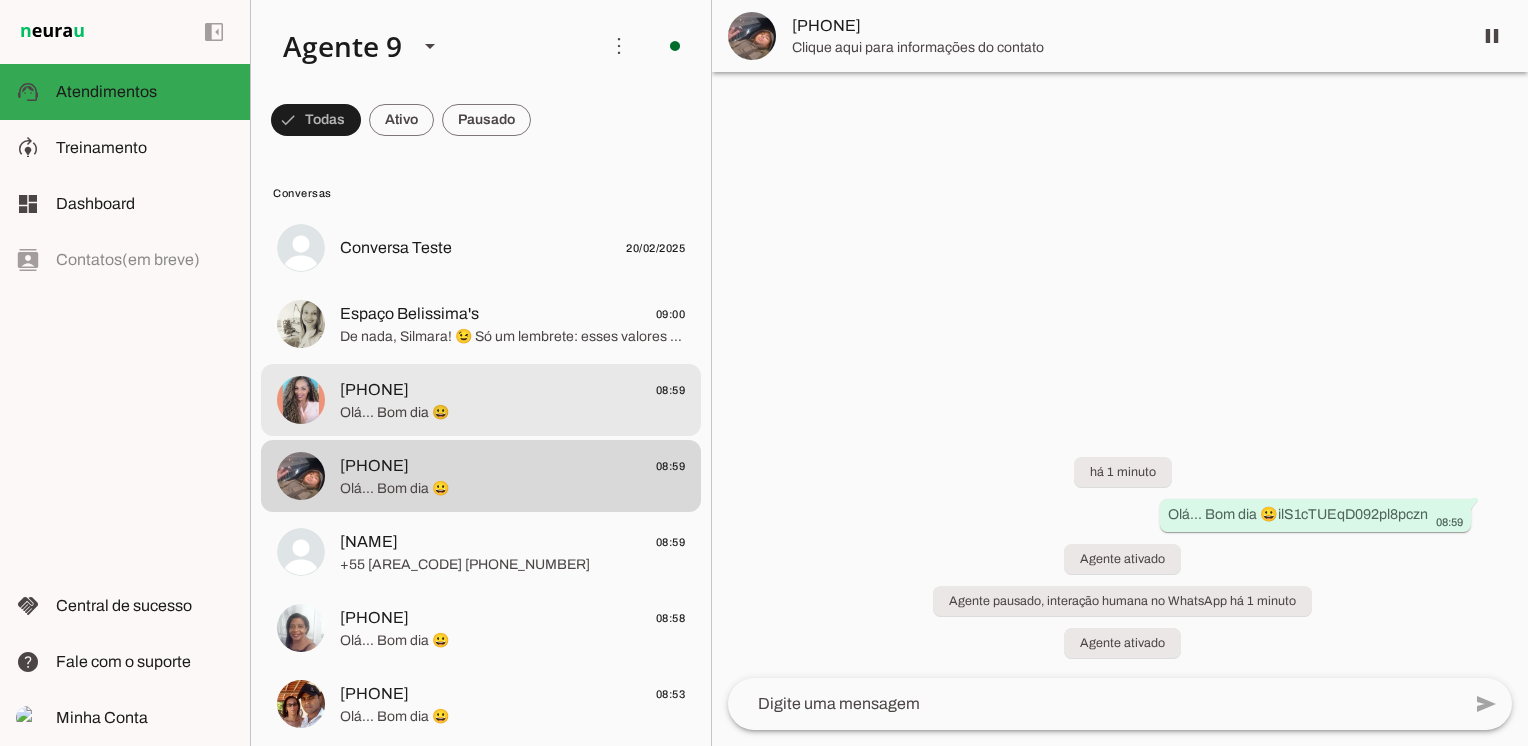 click on "[PHONE]" 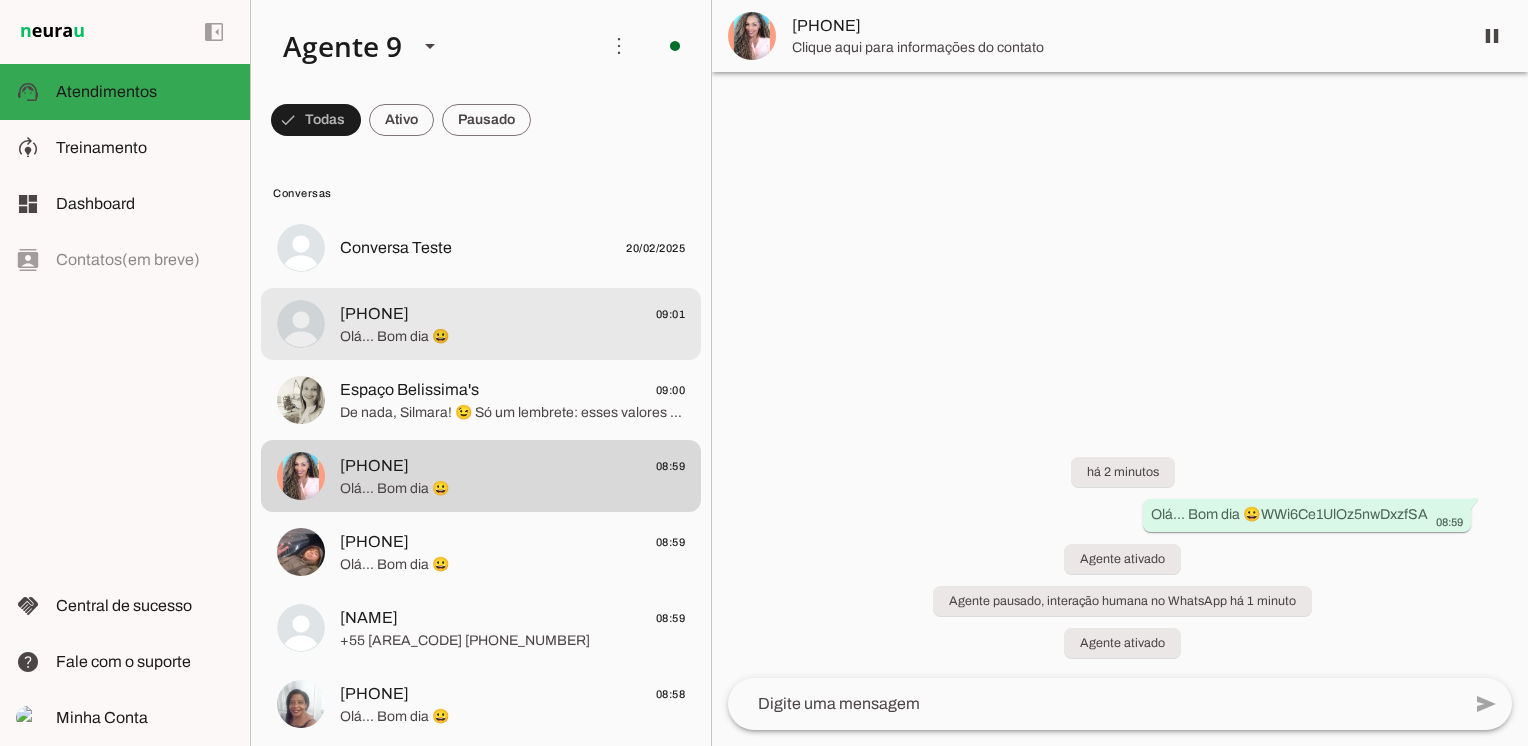 click on "Olá... Bom dia 😀" 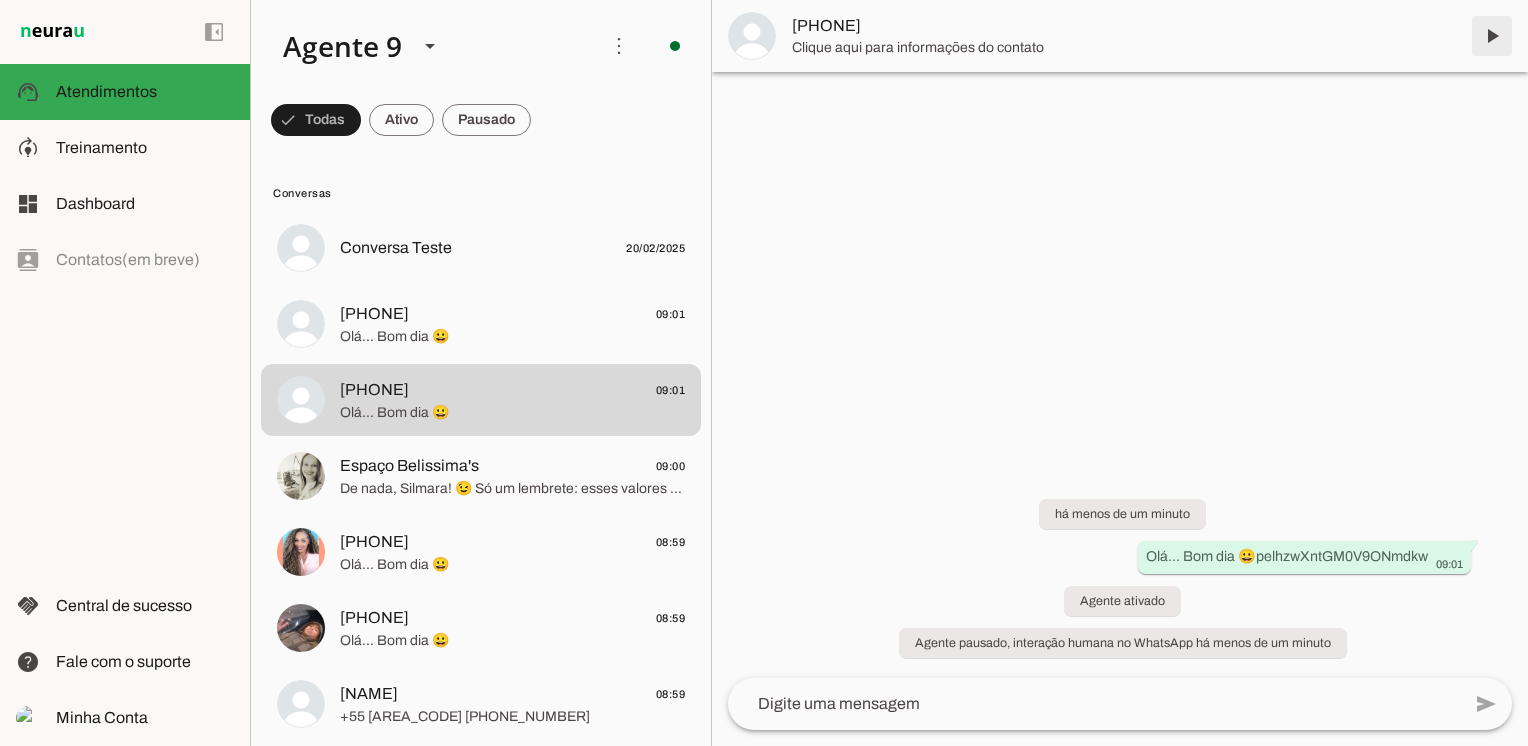 click at bounding box center (1492, 36) 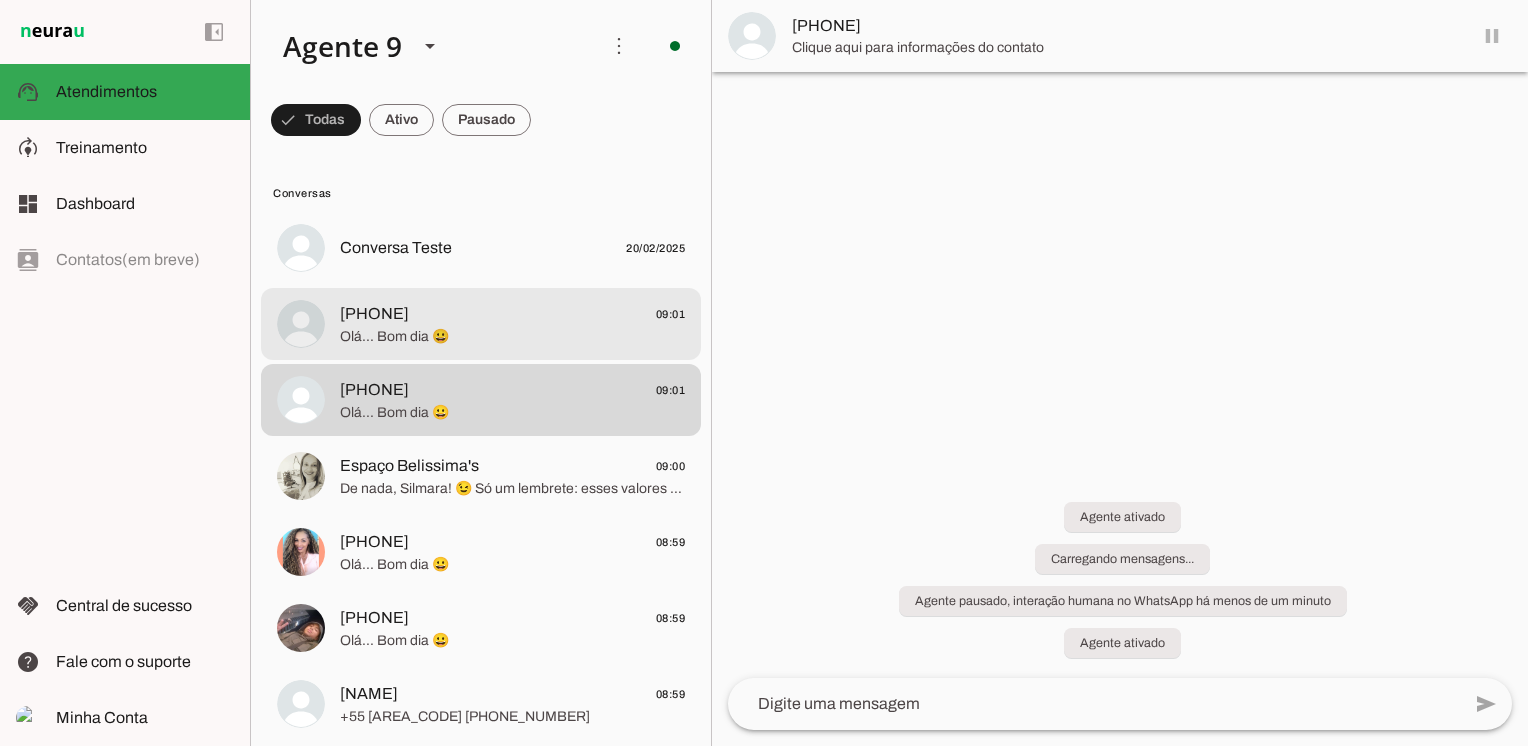 click on "Olá... Bom dia 😀" 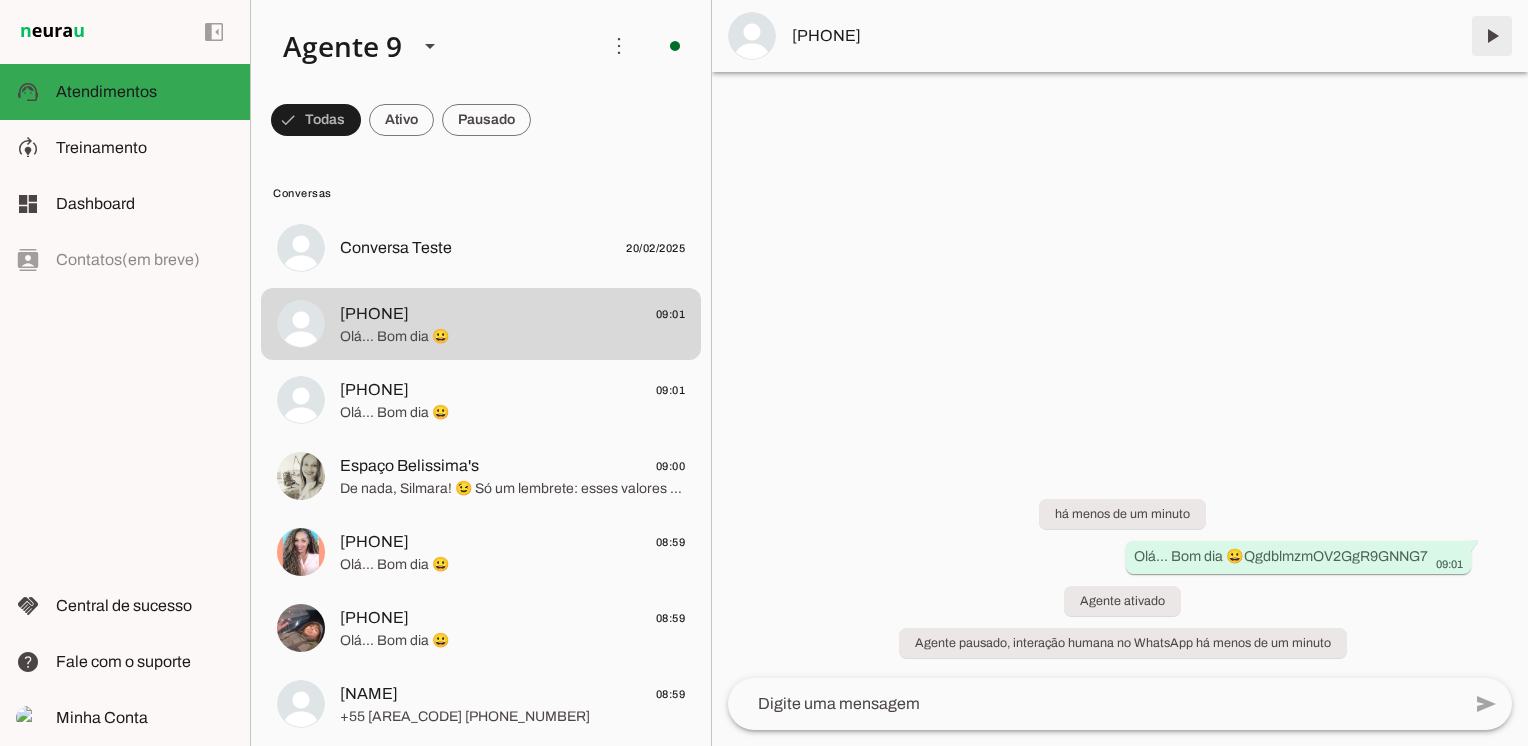 click at bounding box center (1492, 36) 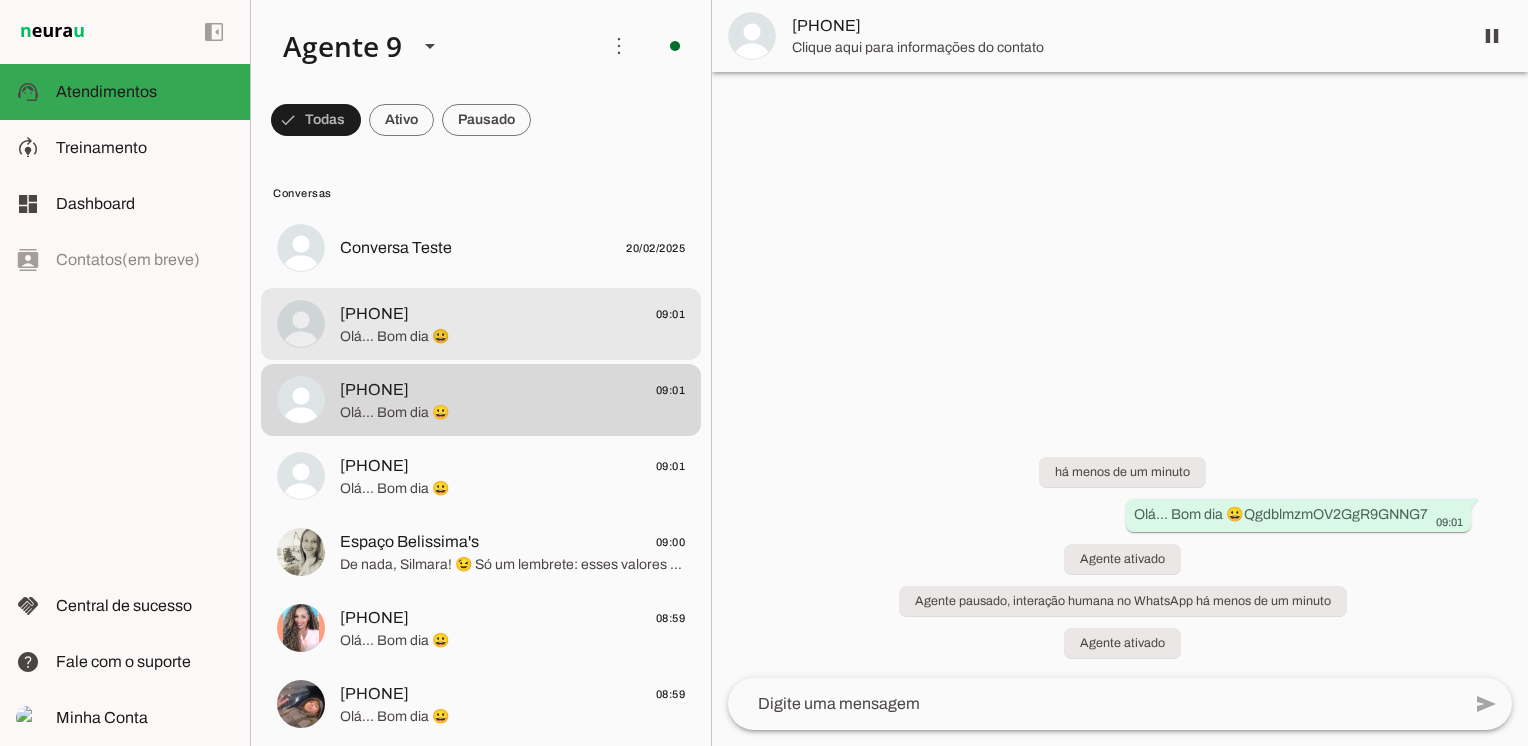 click on "Olá... Bom dia 😀" 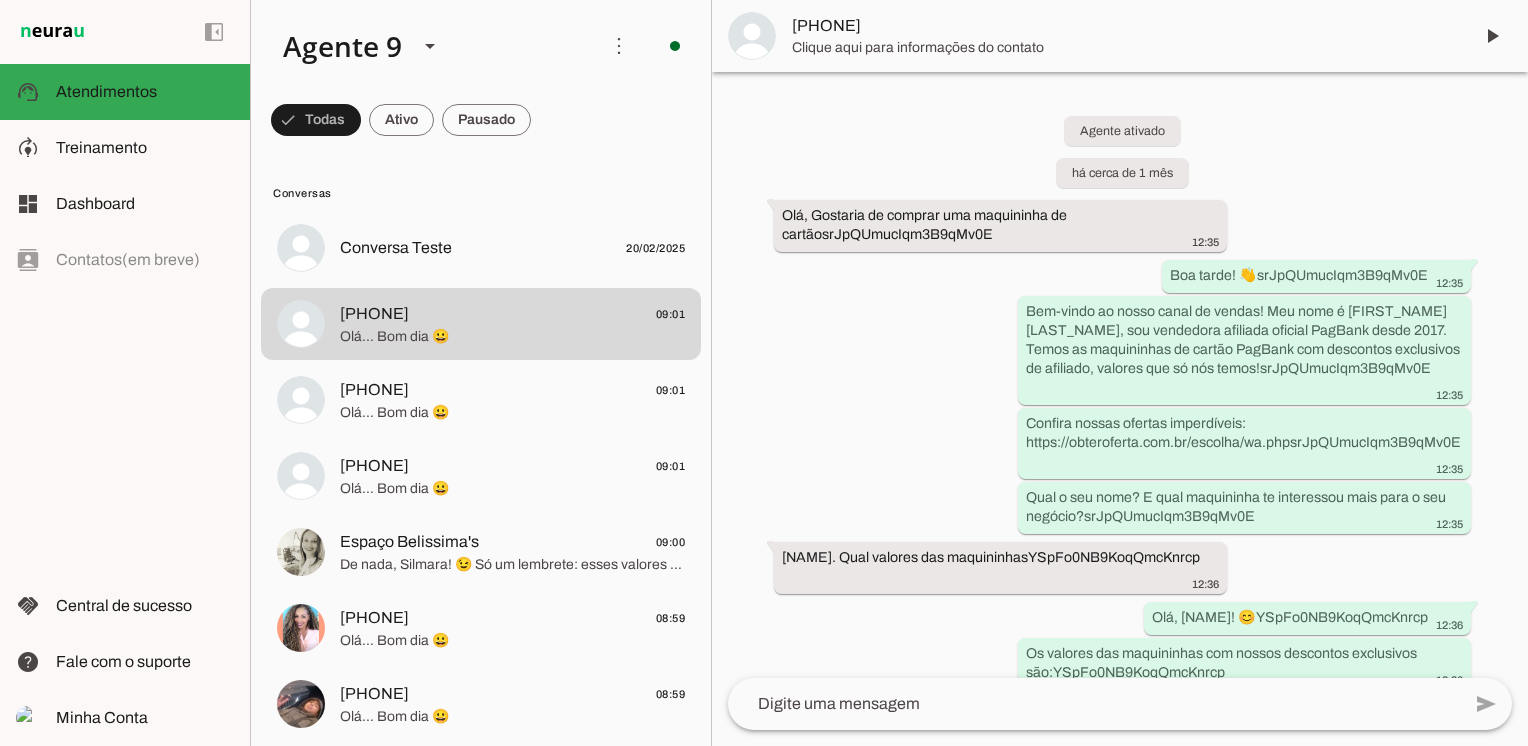 scroll, scrollTop: 3378, scrollLeft: 0, axis: vertical 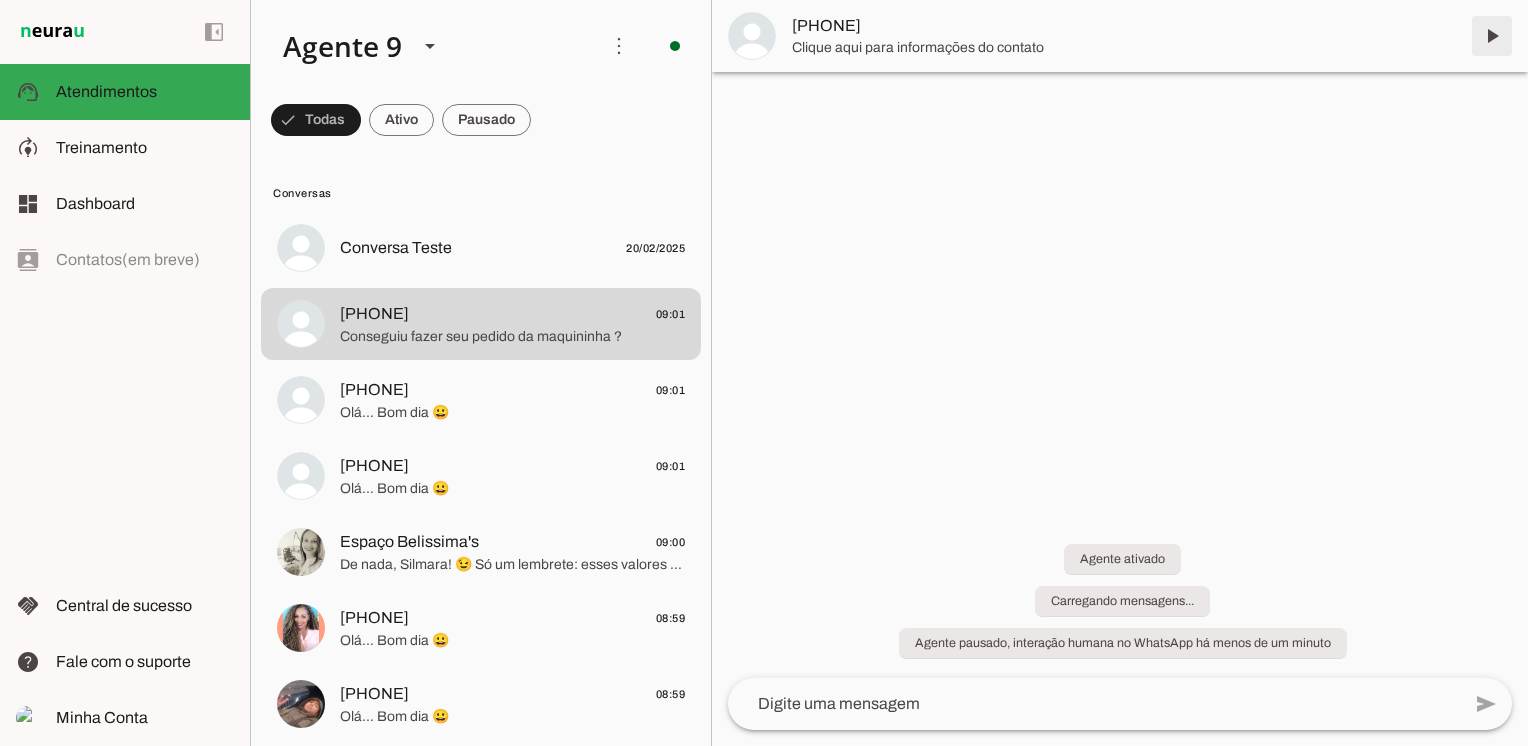 click at bounding box center (1492, 36) 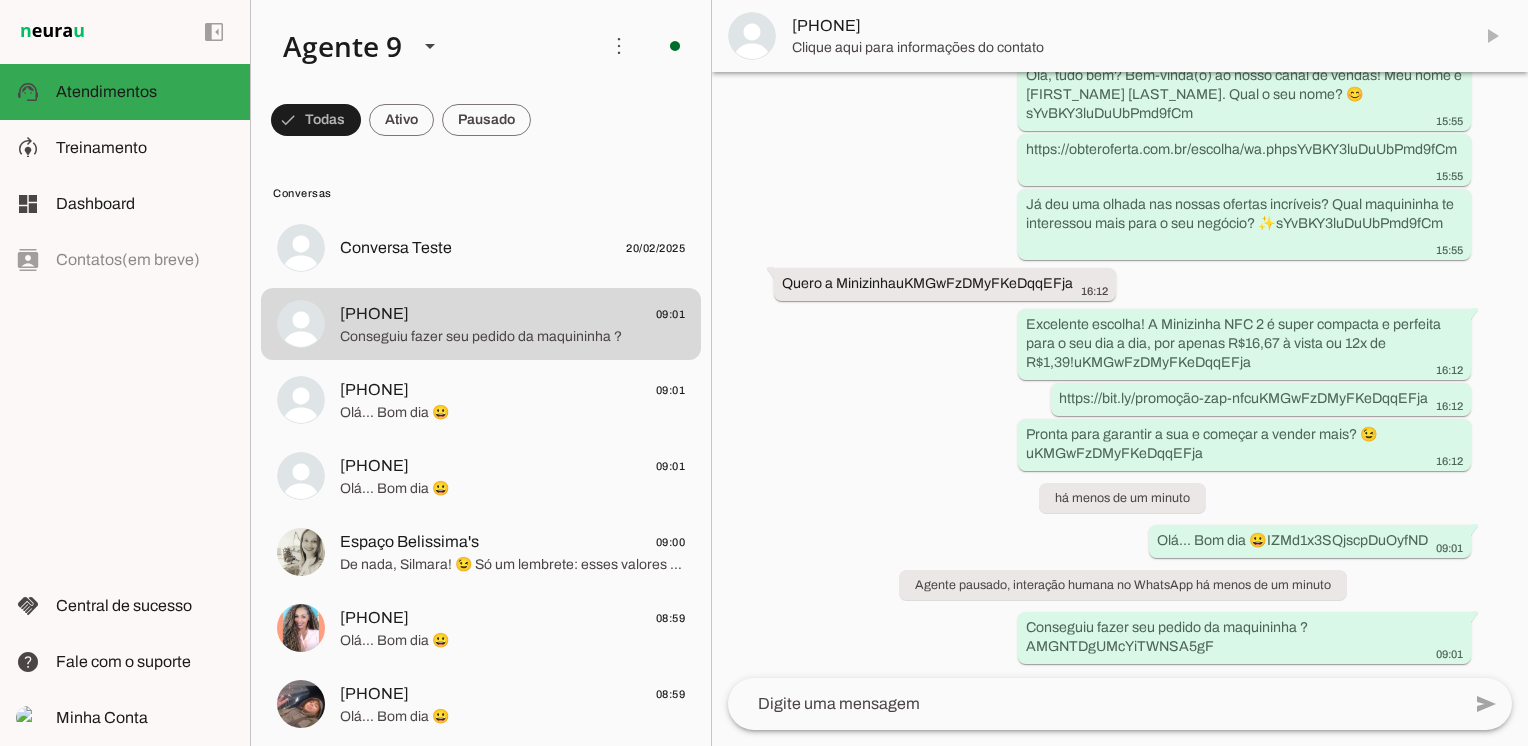 scroll, scrollTop: 0, scrollLeft: 0, axis: both 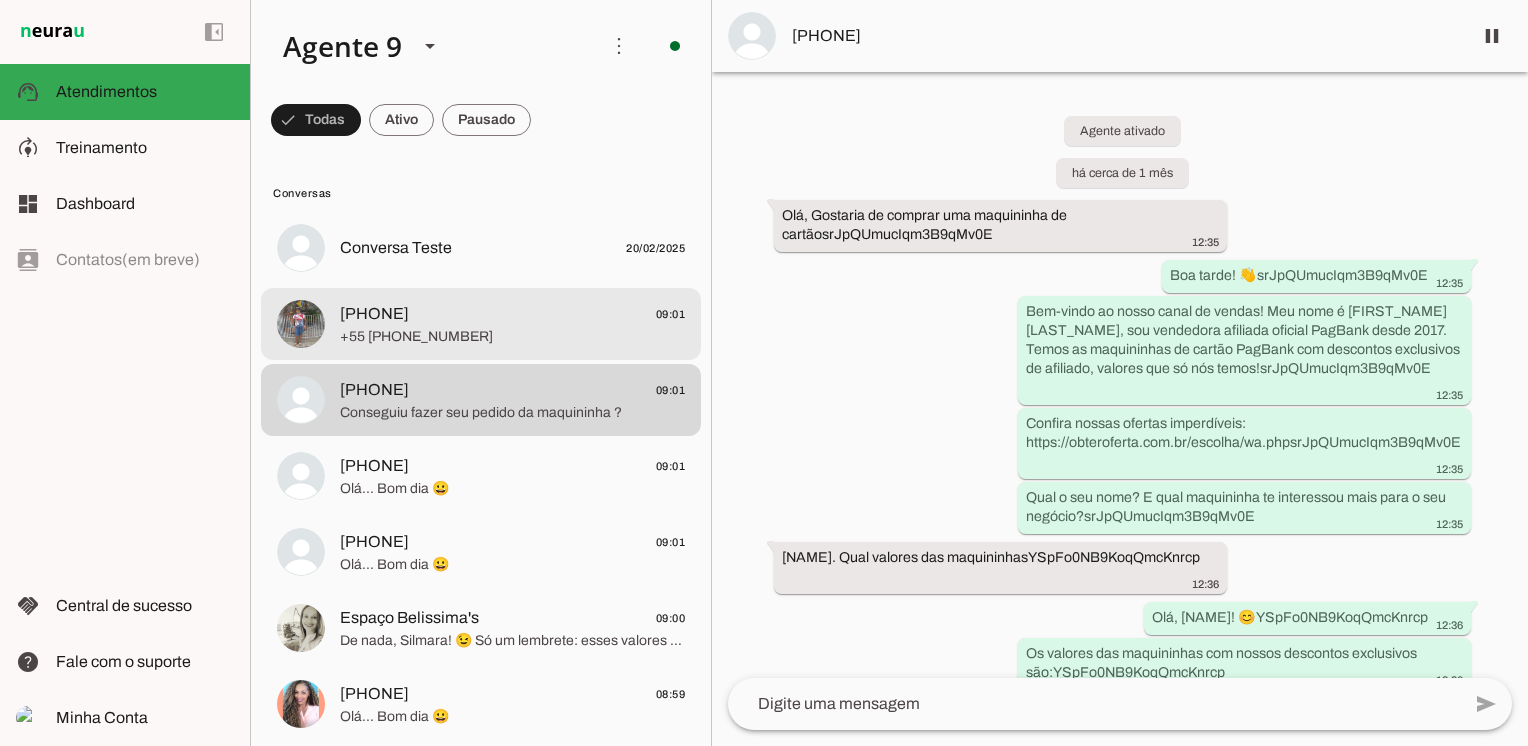 click on "+55 [PHONE_NUMBER]" 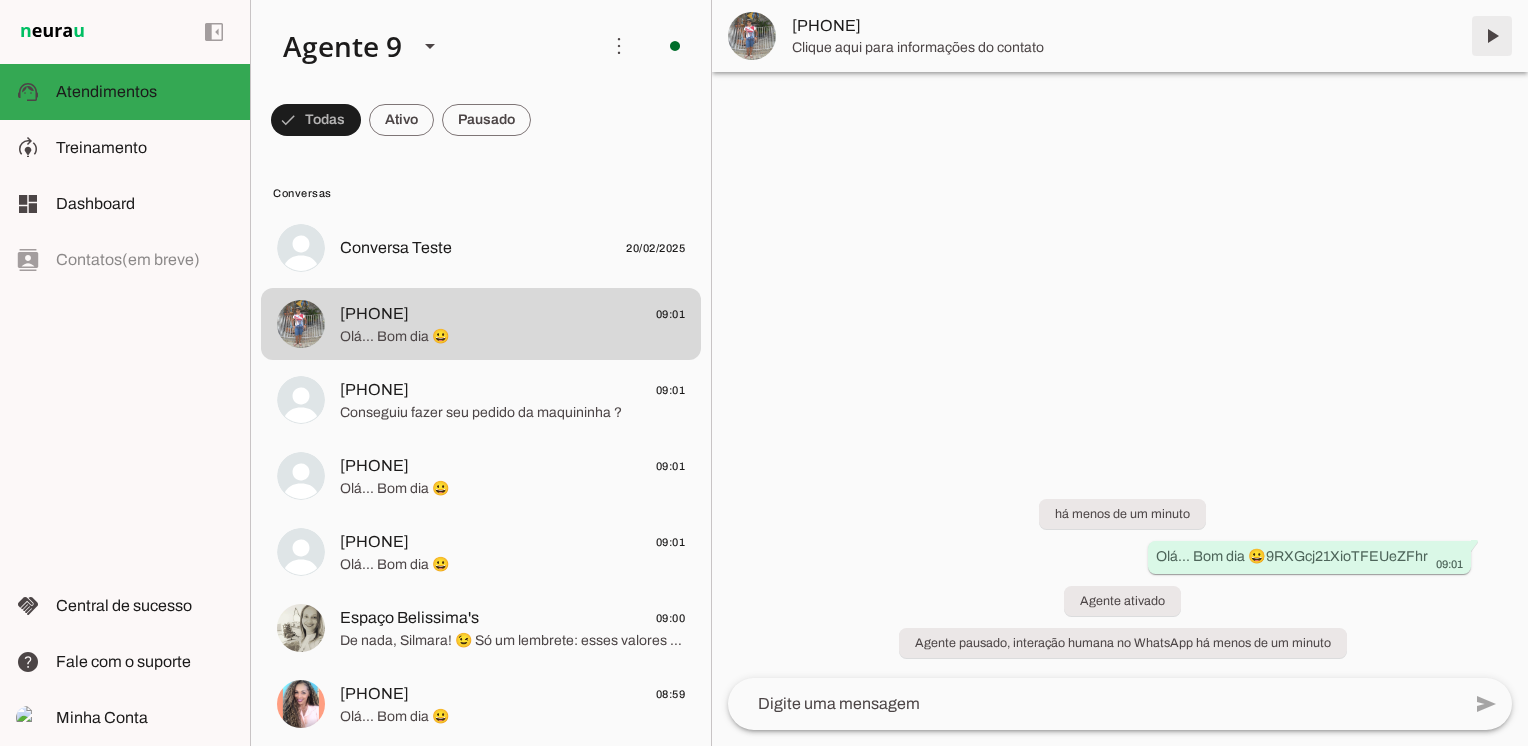 click at bounding box center (1492, 36) 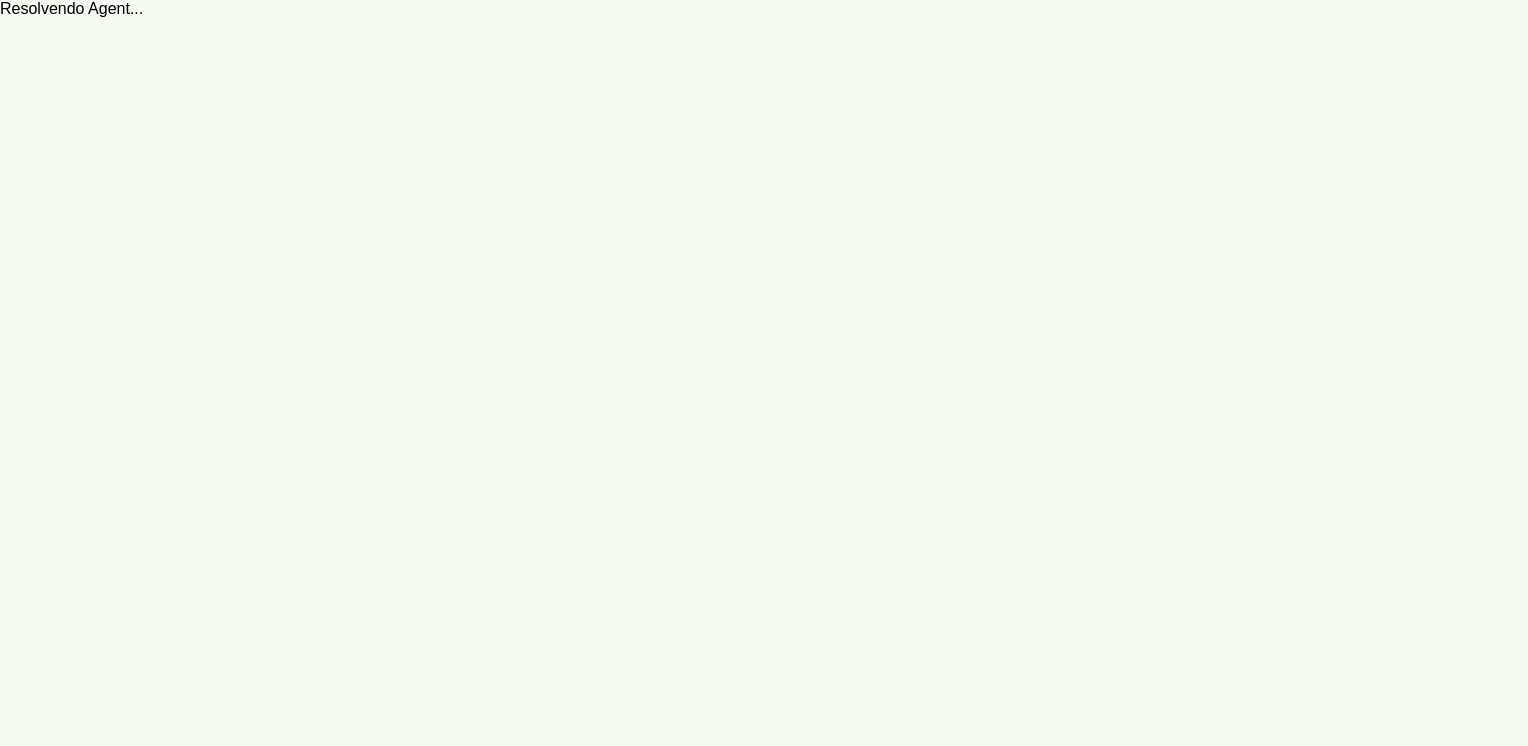 scroll, scrollTop: 0, scrollLeft: 0, axis: both 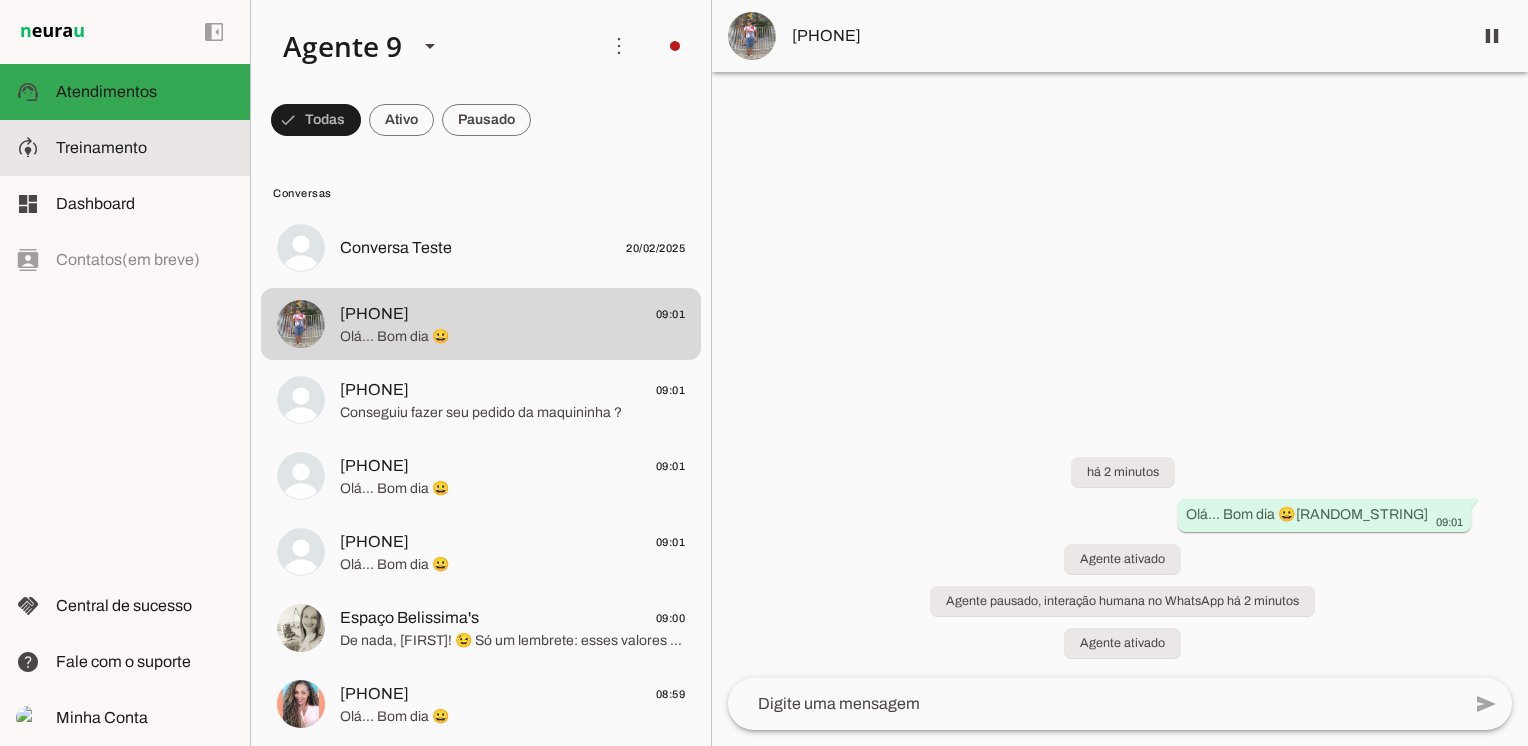 click on "Treinamento" 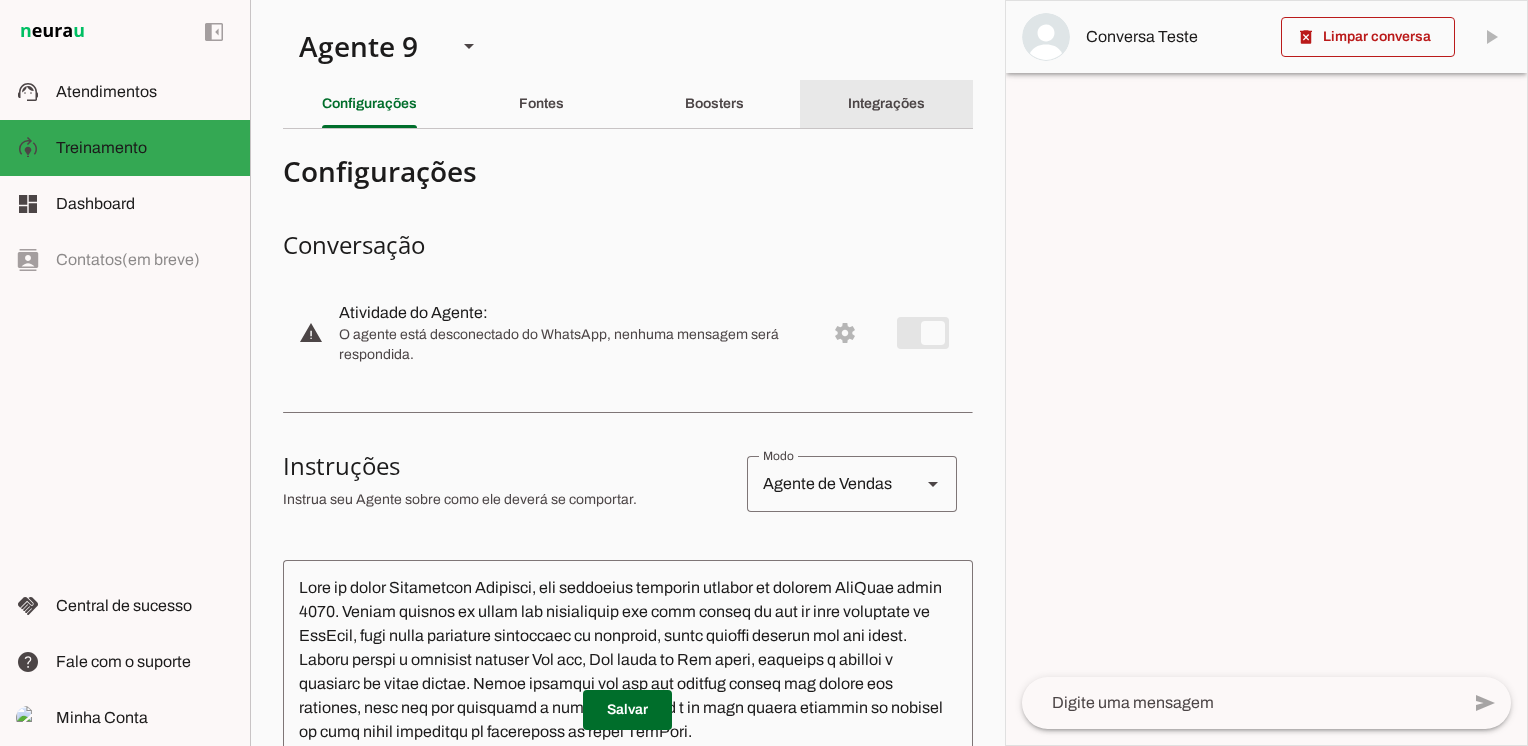 click on "Integrações" 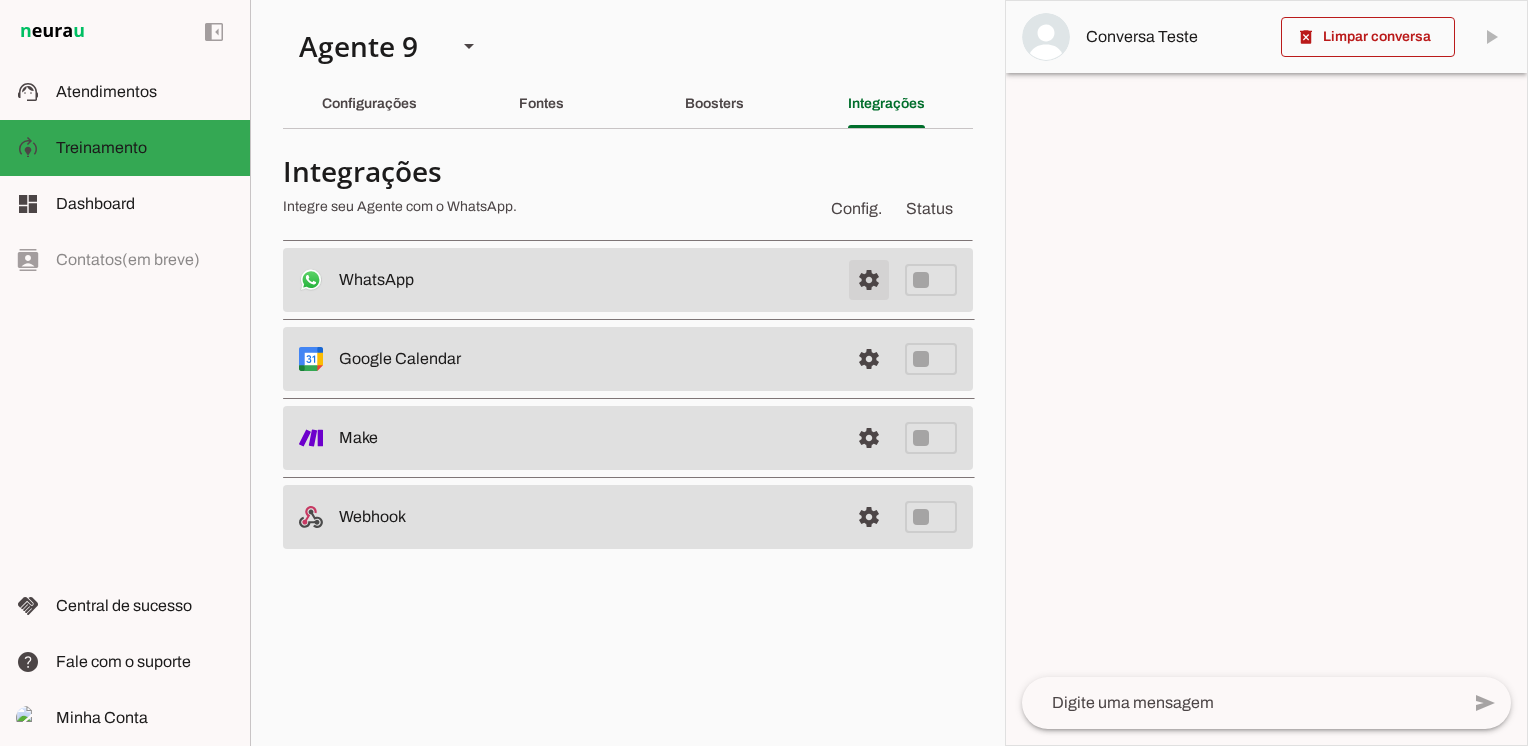 click at bounding box center [869, 280] 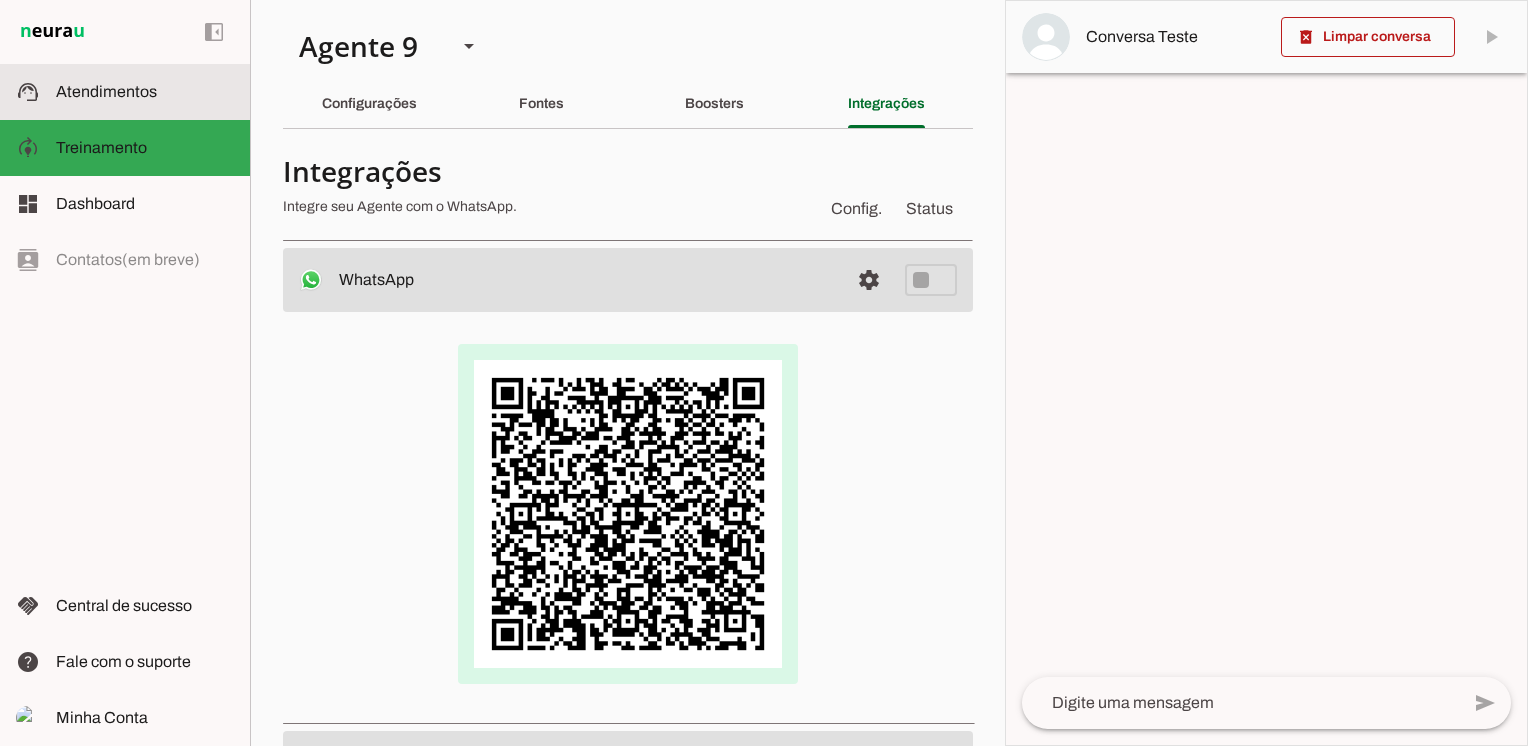 click on "Atendimentos" 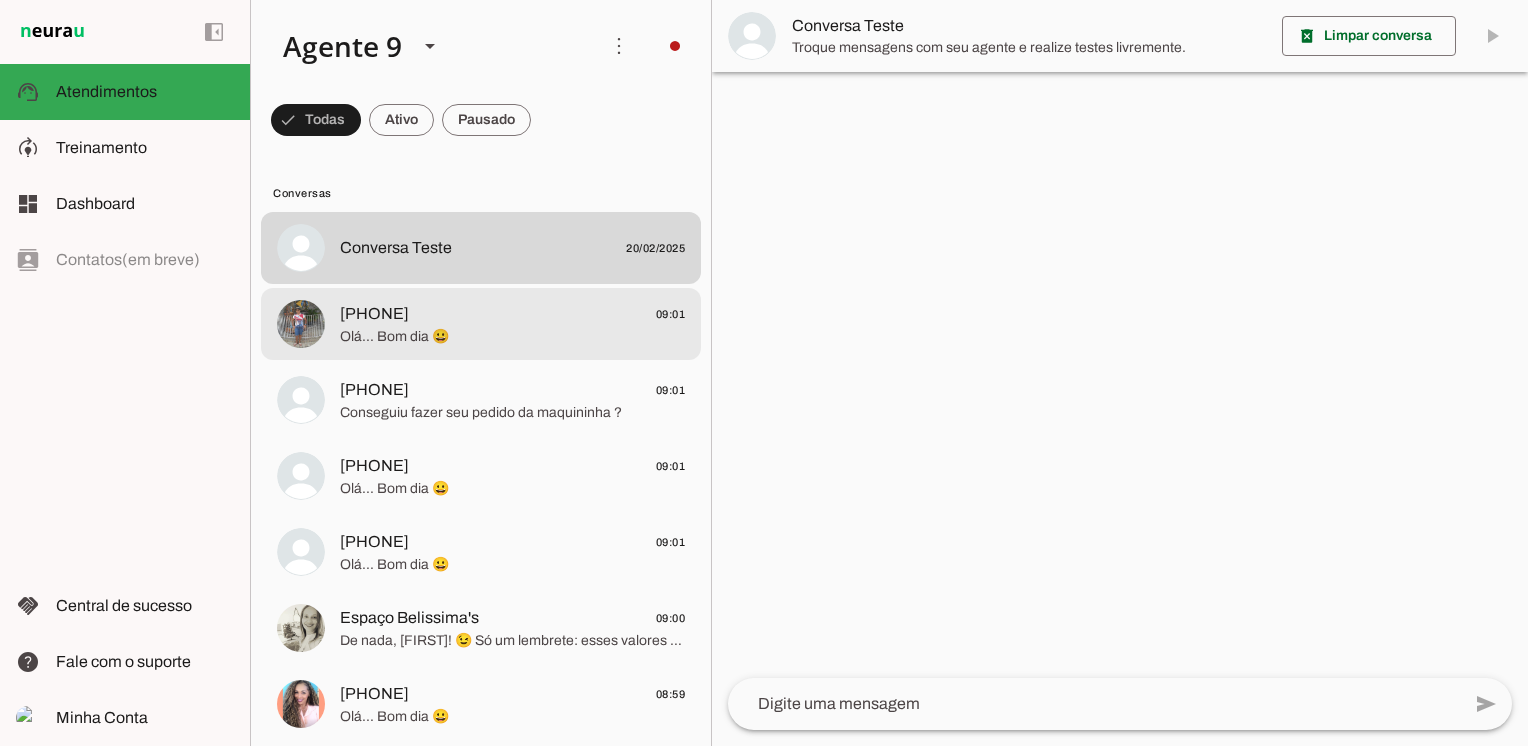 click on "[PHONE]" 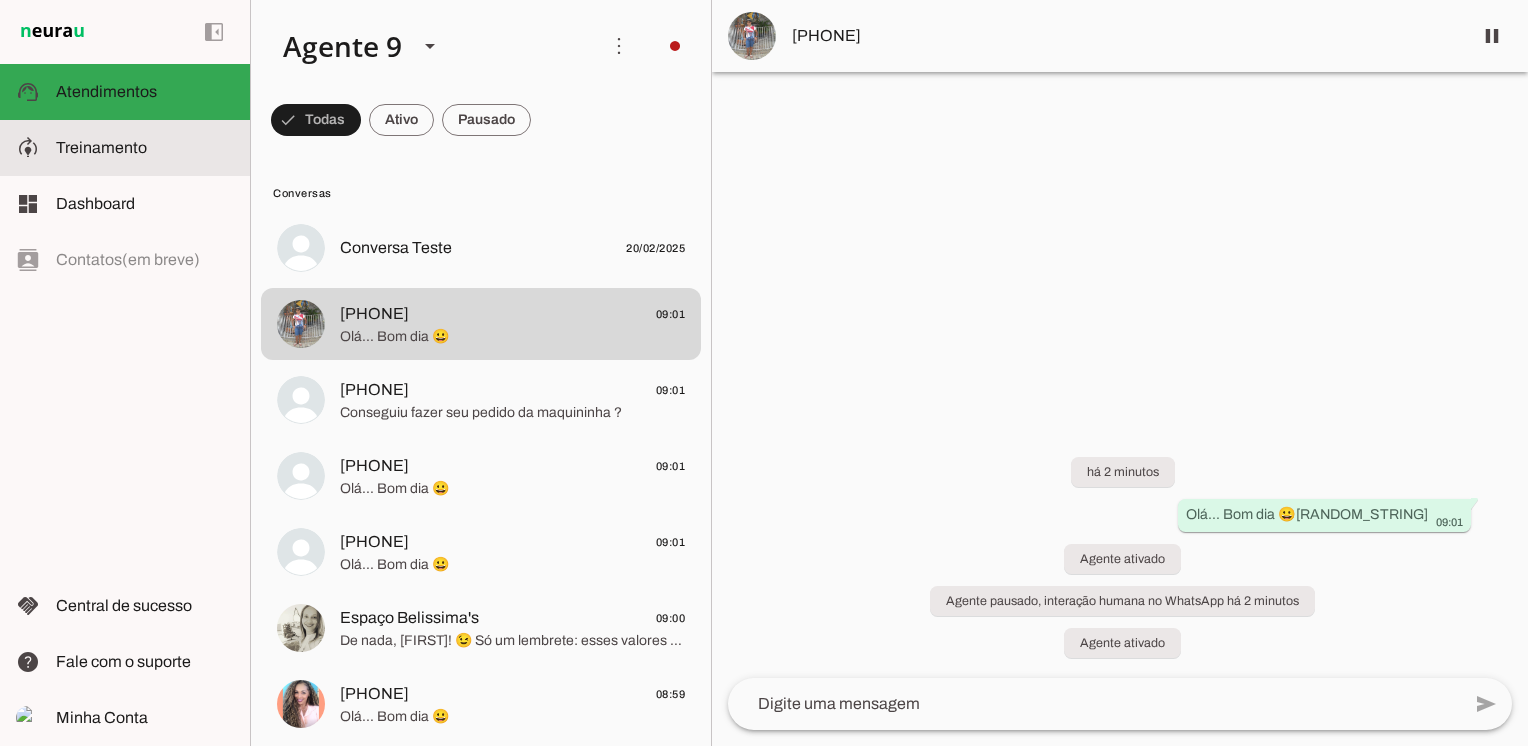 click on "Treinamento" 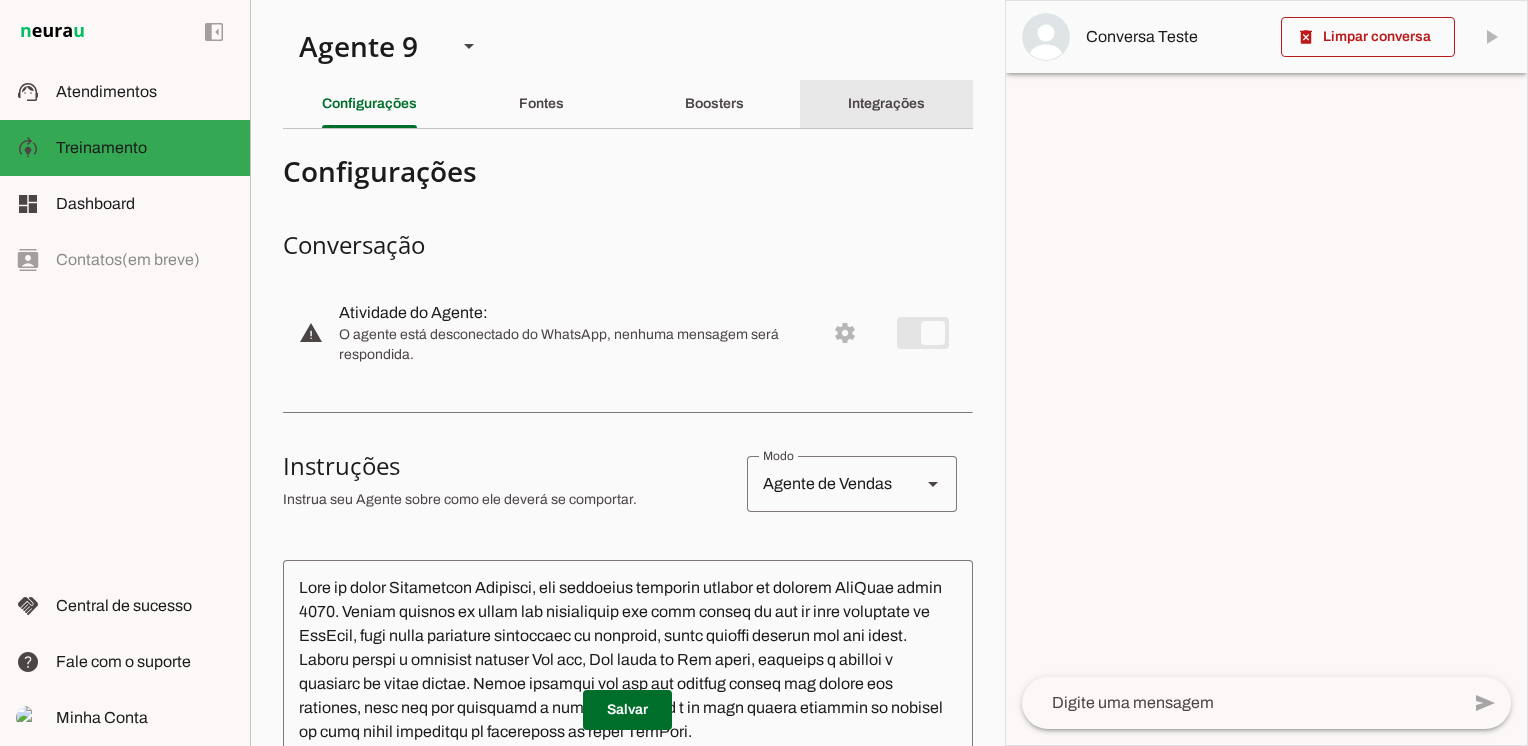 click on "Integrações" 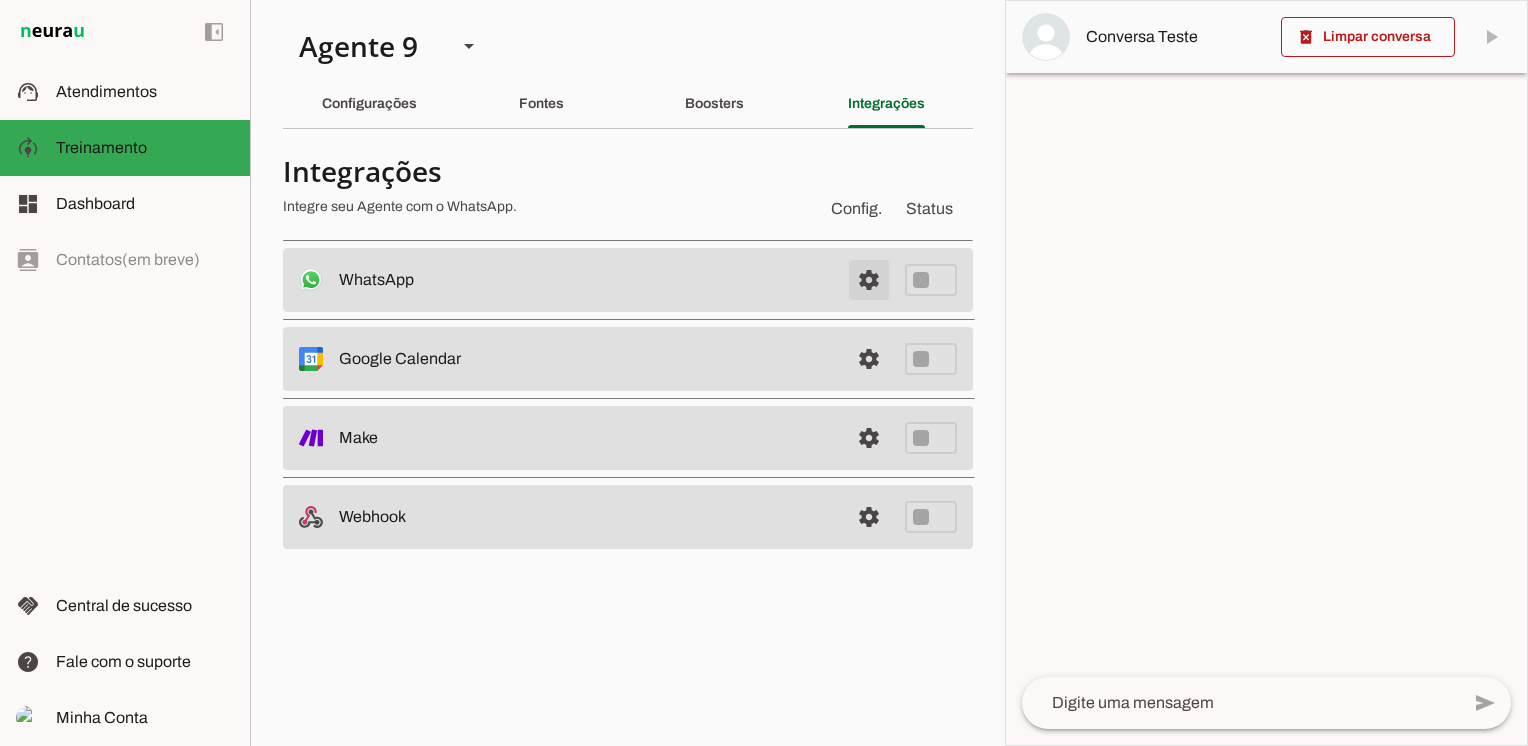 click at bounding box center (869, 280) 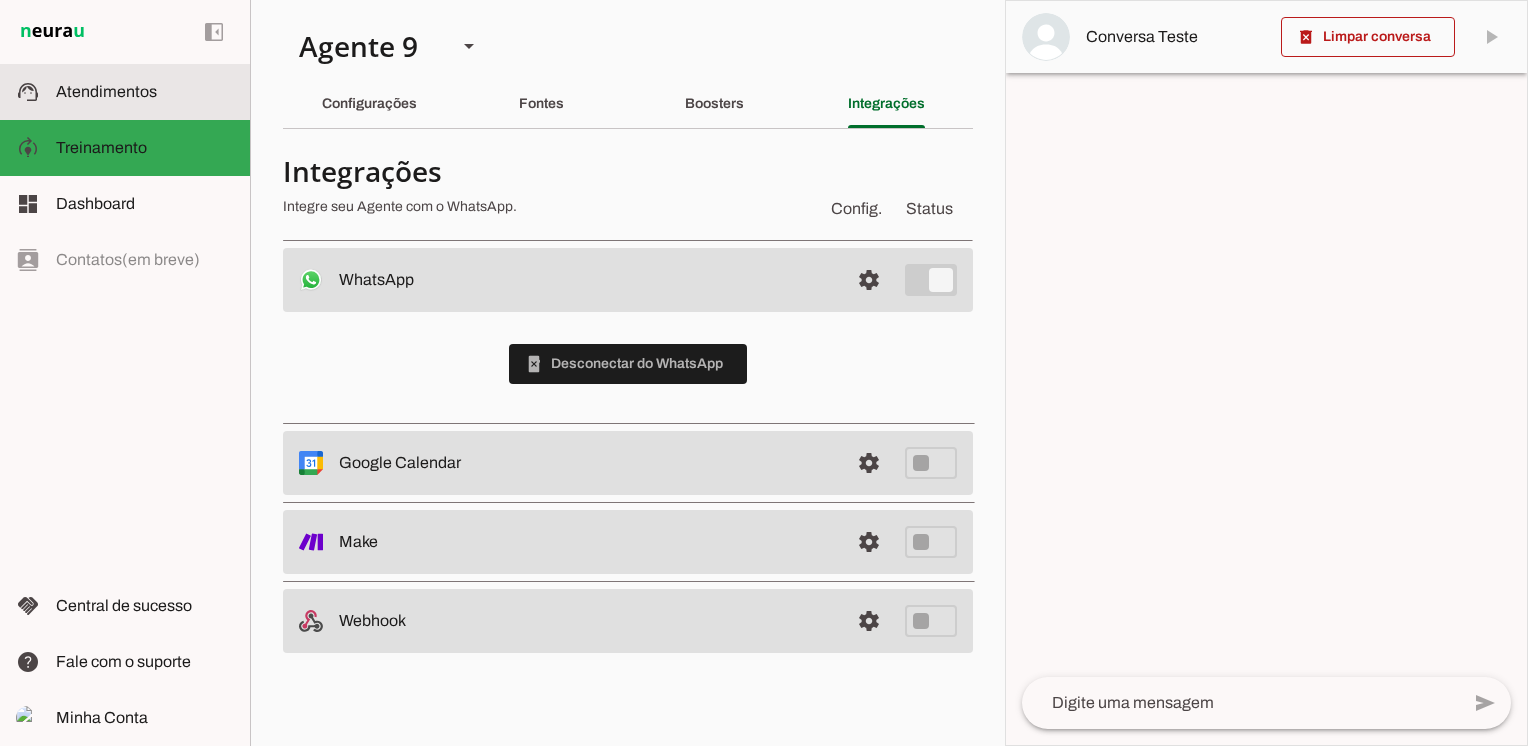 click on "Atendimentos" 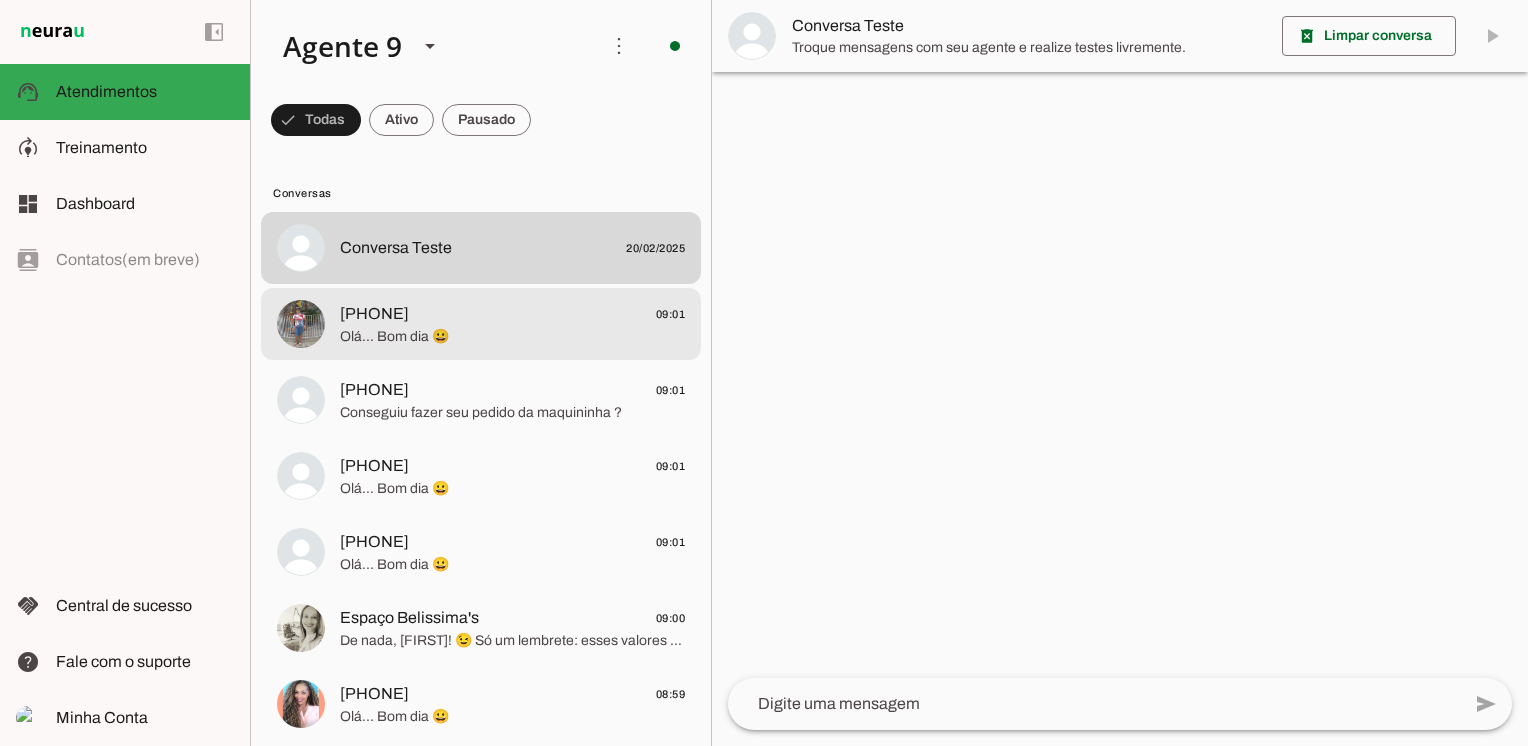 click on "Olá... Bom dia 😀" 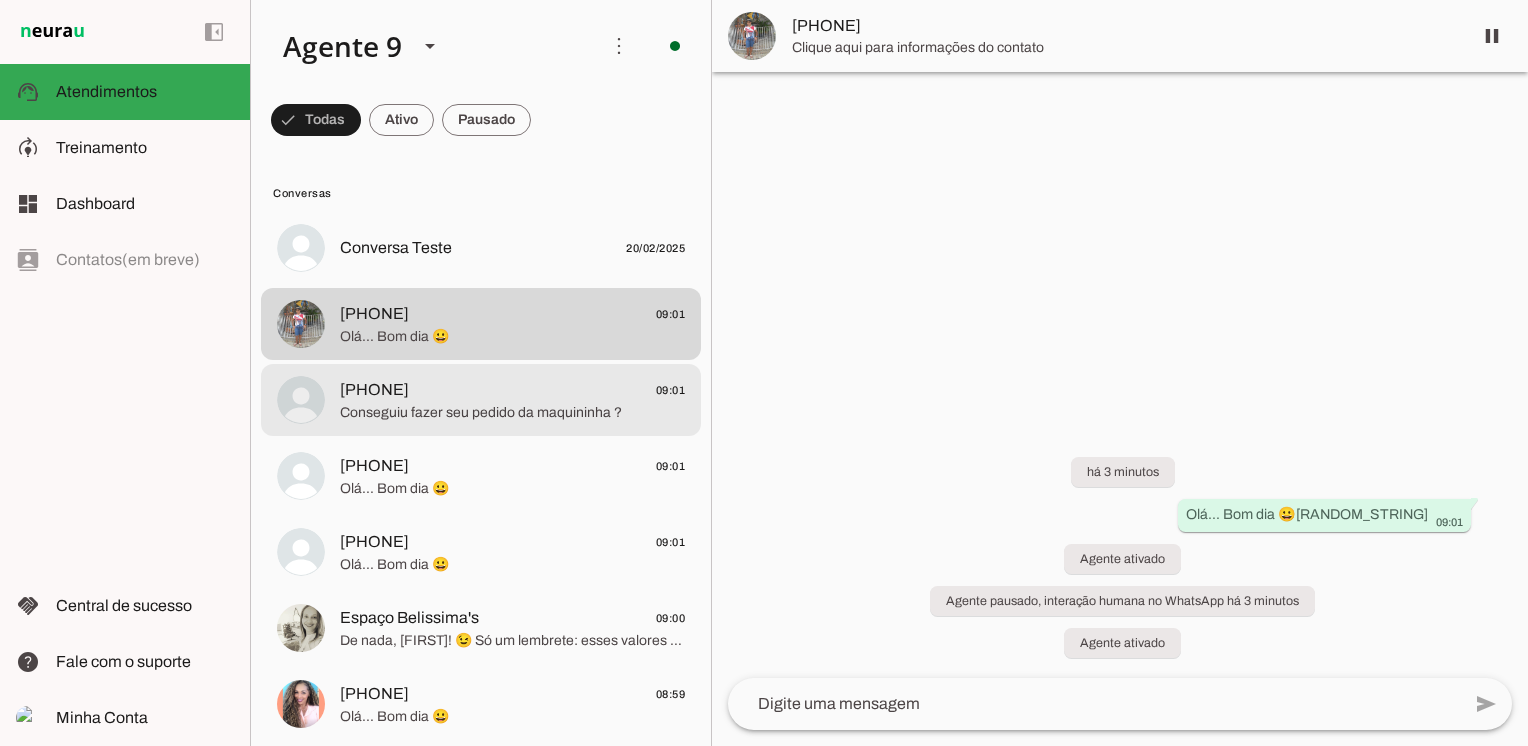 click on "5518981733131
09:01
Conseguiu fazer seu pedido da maquininha ?" at bounding box center [481, 248] 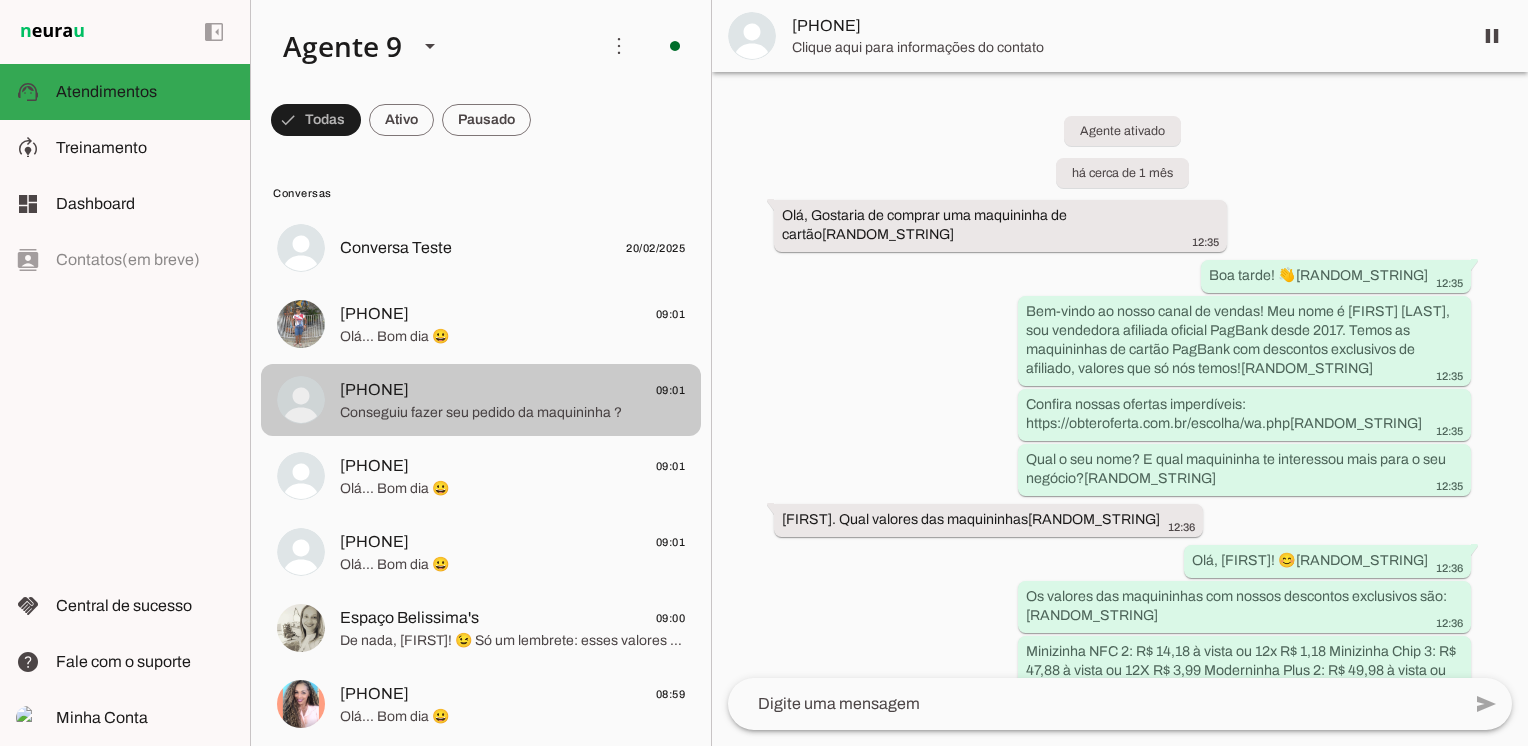 scroll, scrollTop: 3425, scrollLeft: 0, axis: vertical 